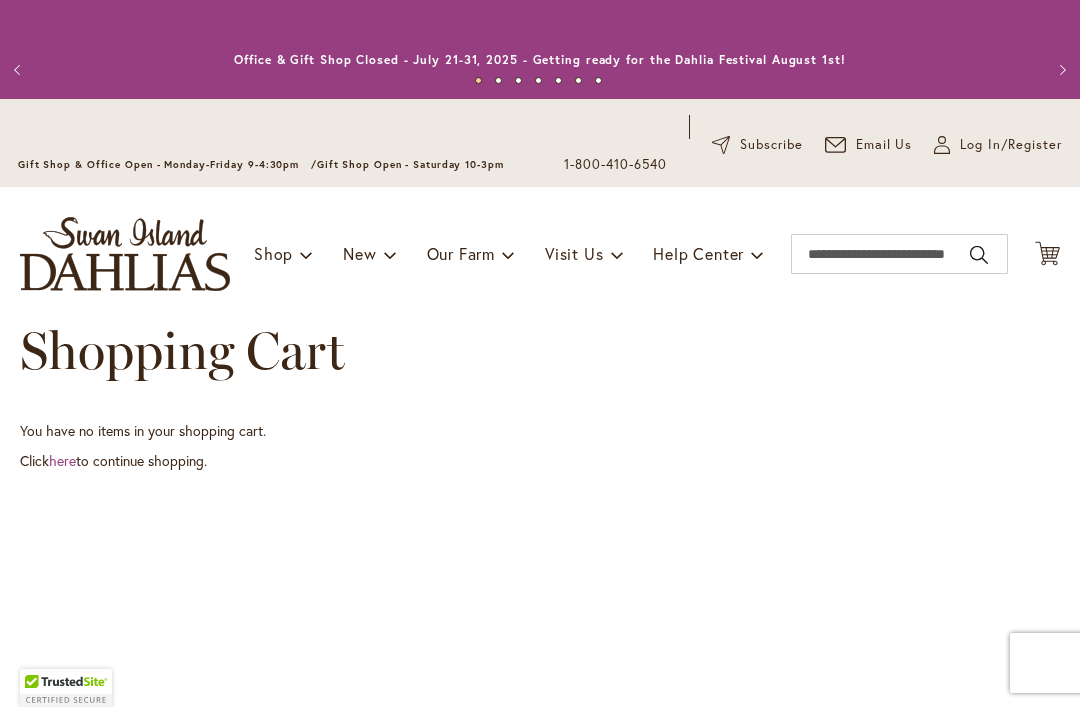 scroll, scrollTop: 0, scrollLeft: 0, axis: both 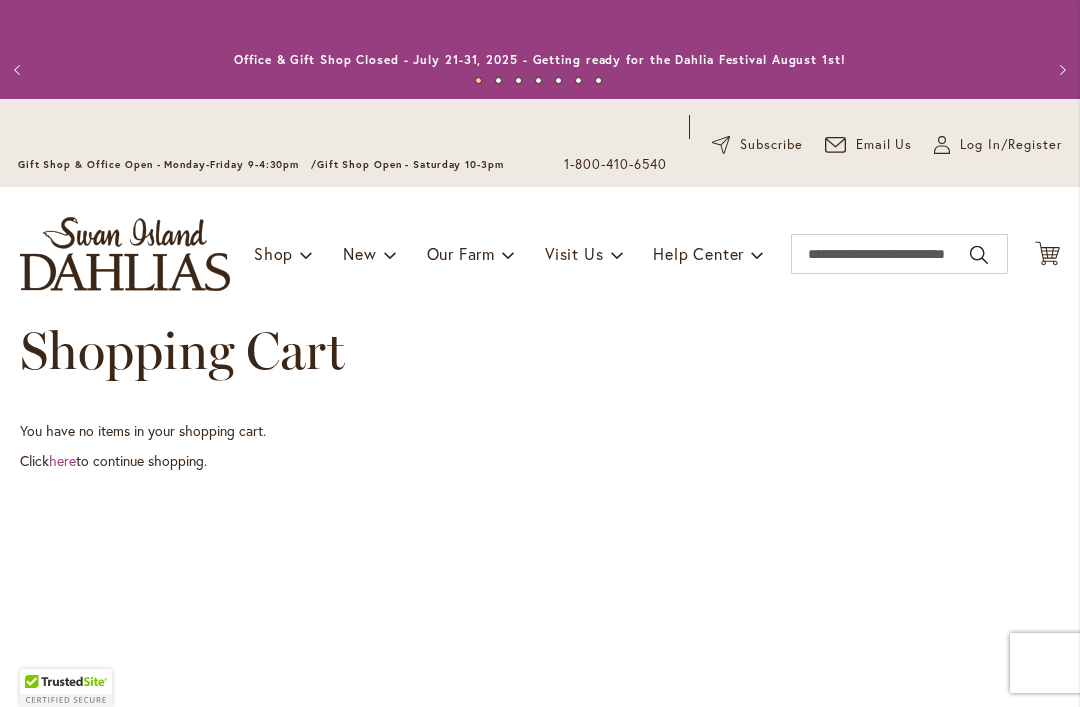 click on "Cart
.cls-1 {
fill: #231f20;
}" 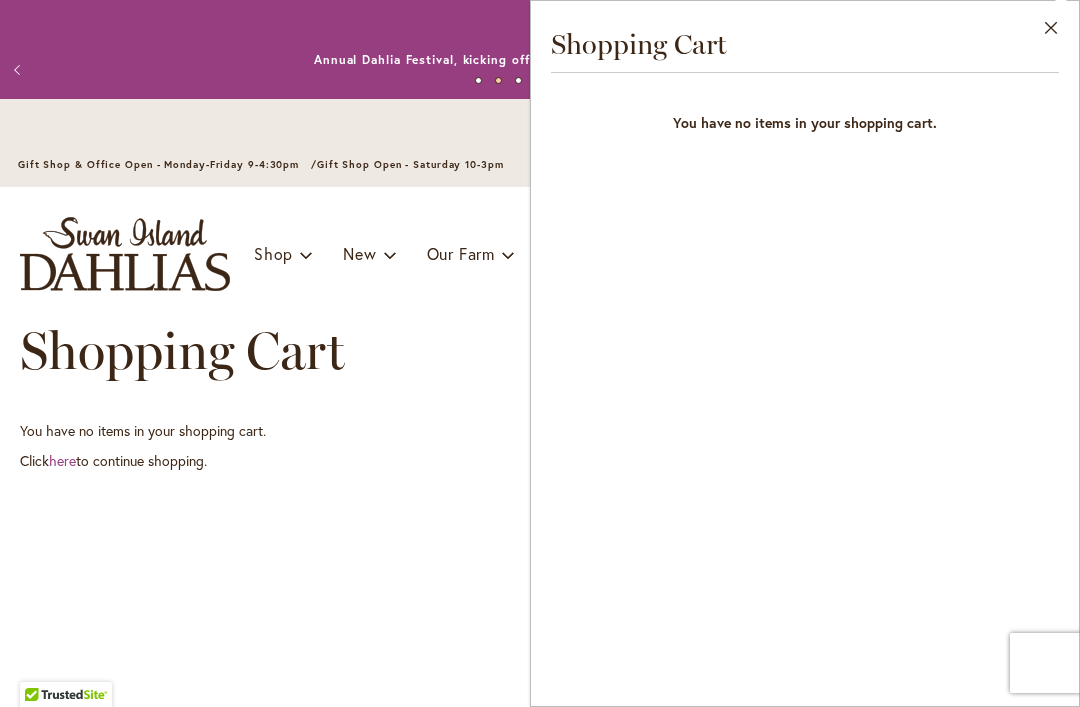 click on "You have no items in your shopping cart.
Click  here  to continue shopping.
Gift Wrap Option
Wrap All Available Items
Choose Items for Wrapping
Next" at bounding box center [540, 571] 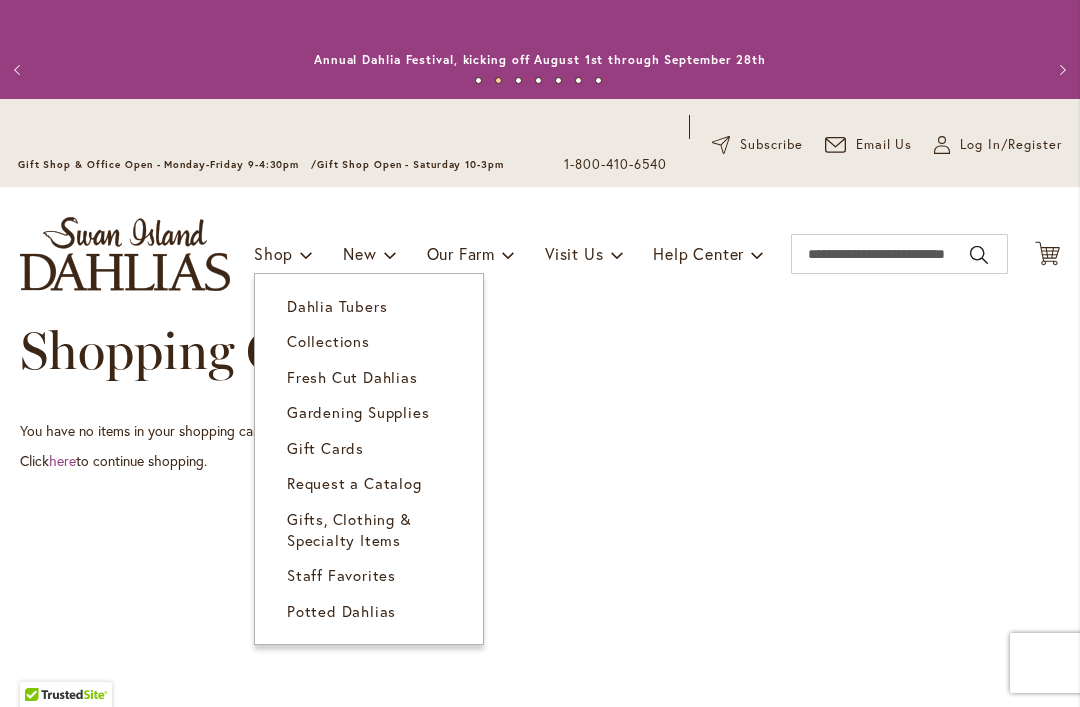 click on "Dahlia Tubers" at bounding box center [337, 306] 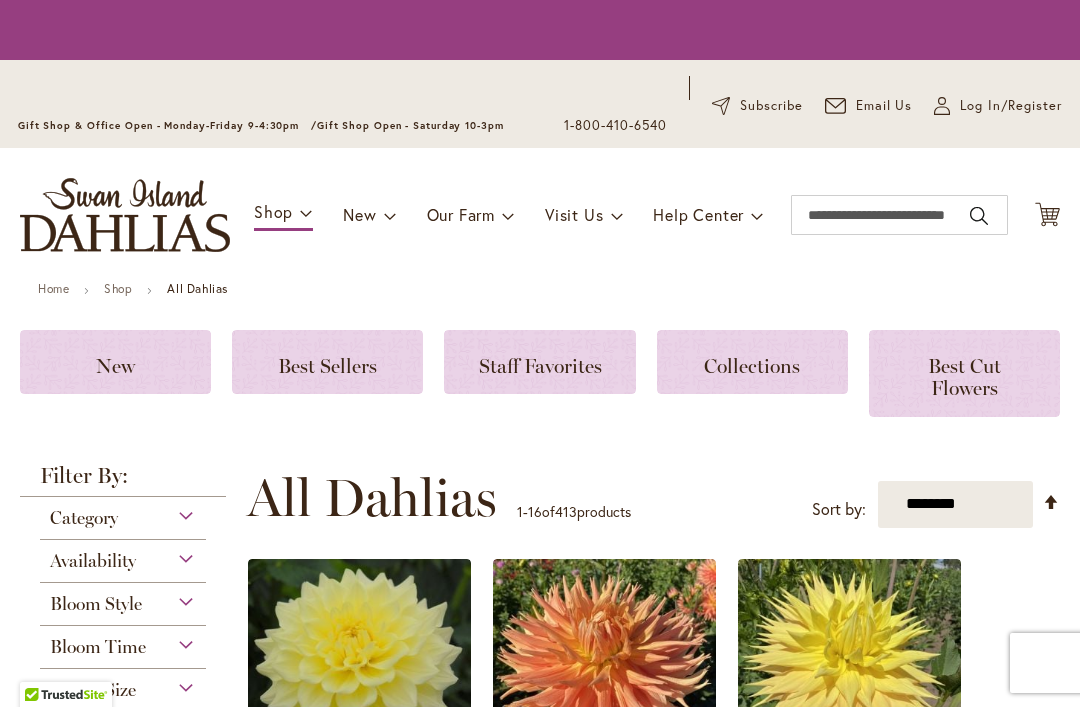 scroll, scrollTop: 0, scrollLeft: 0, axis: both 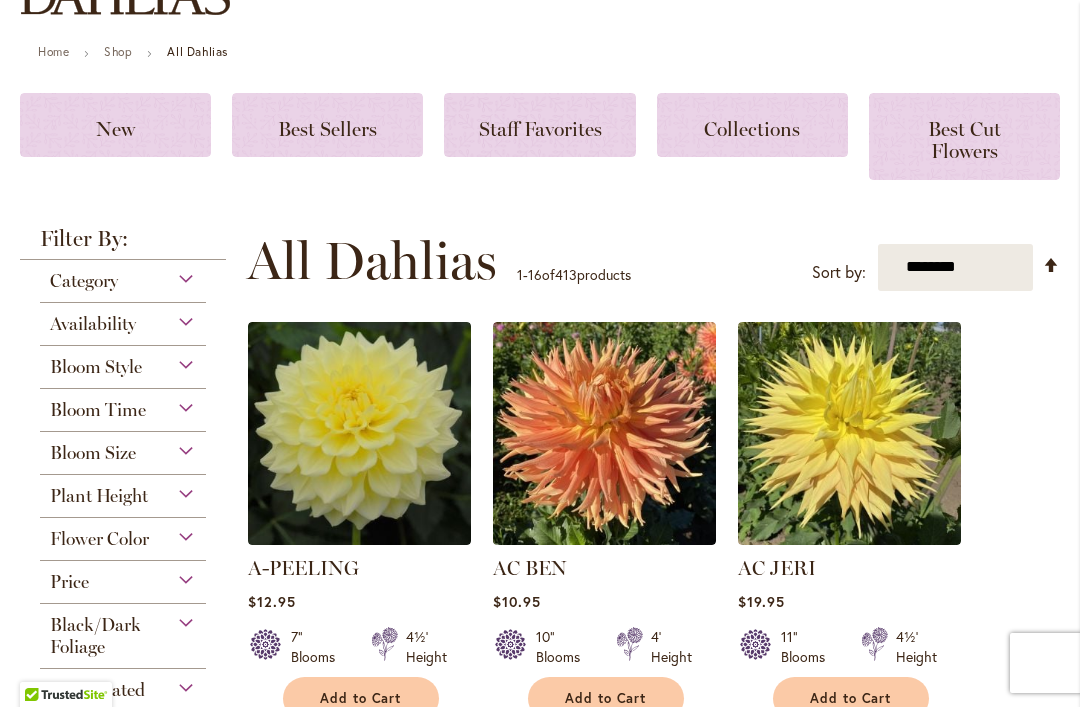 click on "Best Sellers" 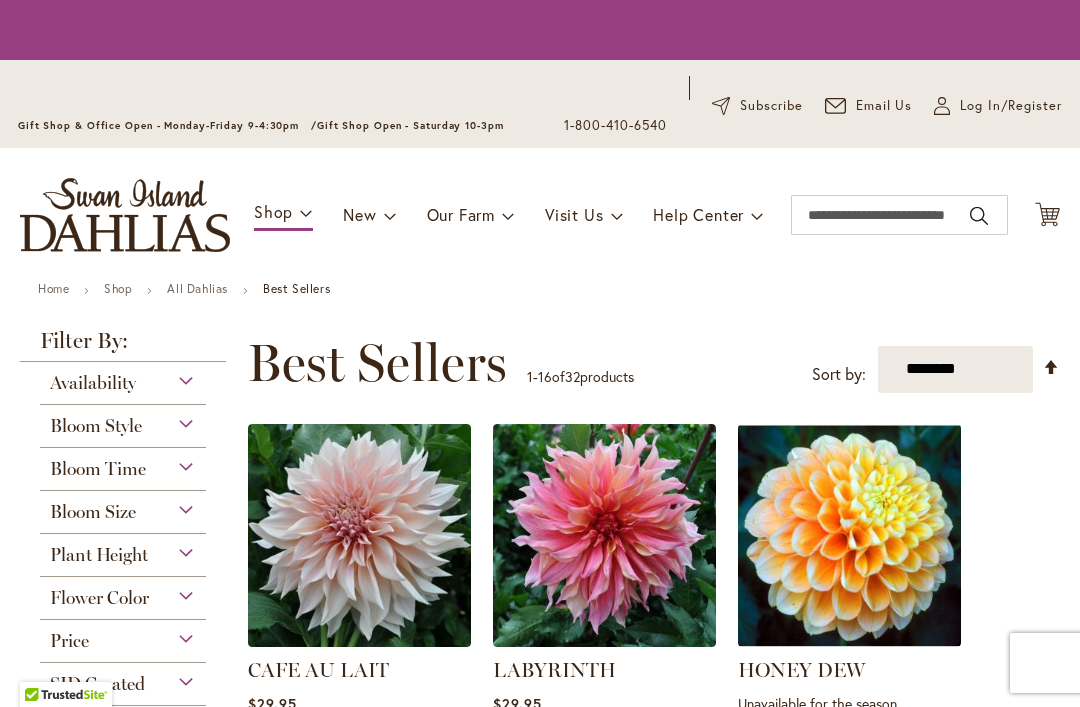 scroll, scrollTop: 0, scrollLeft: 0, axis: both 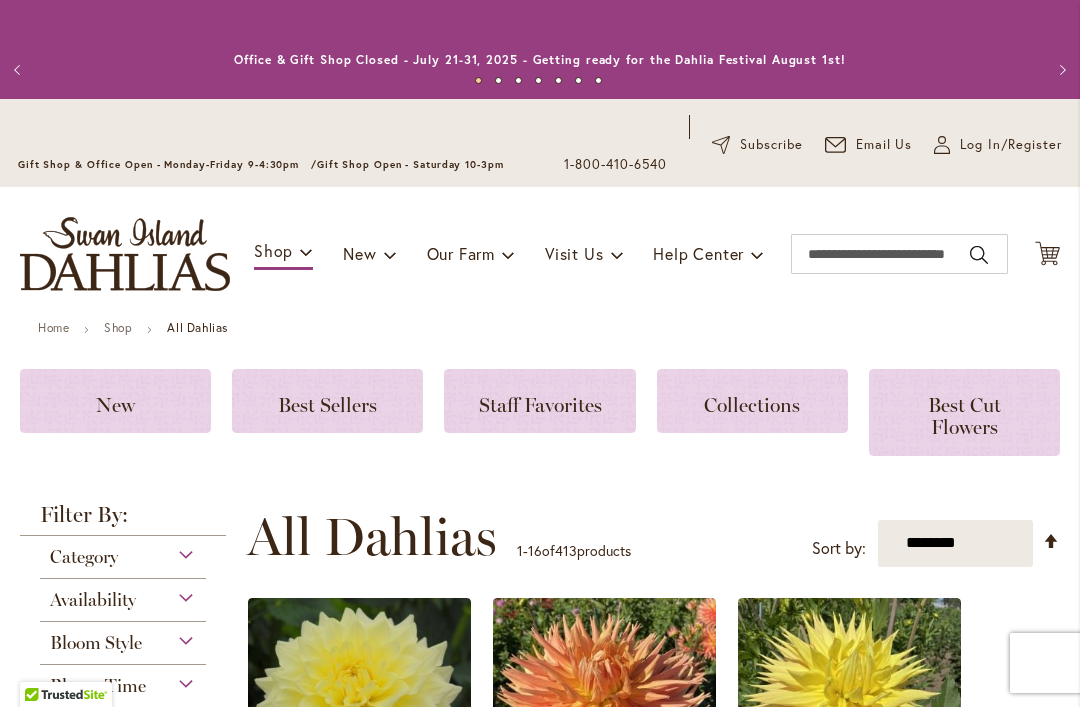 click on "Best Cut Flowers" 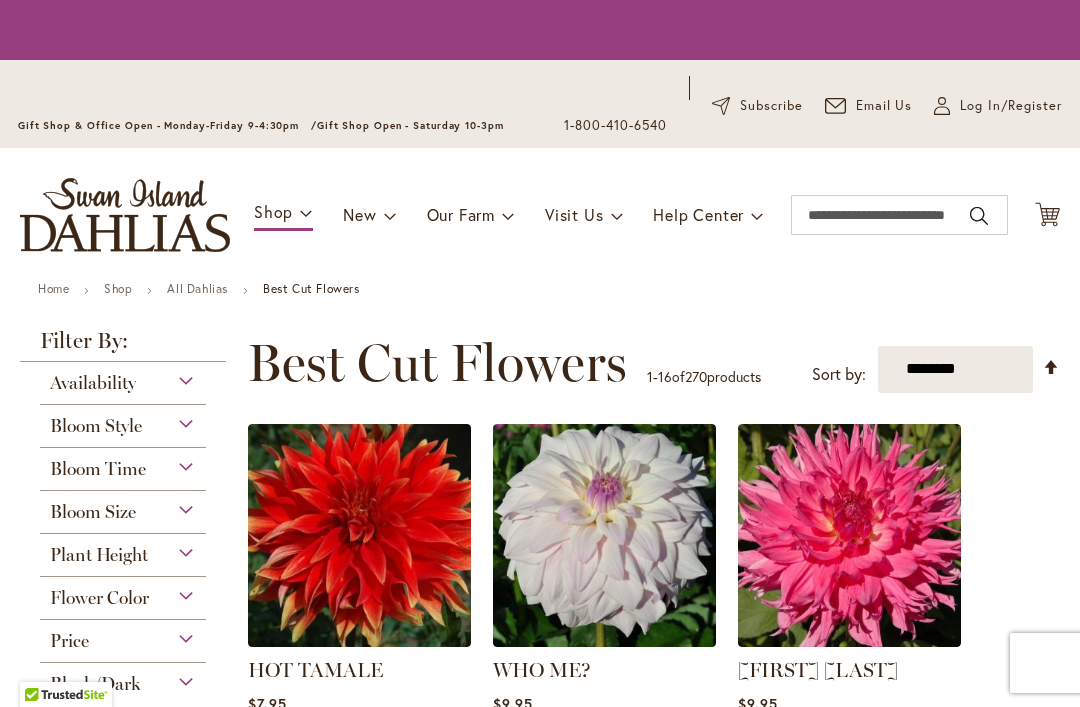 scroll, scrollTop: 0, scrollLeft: 0, axis: both 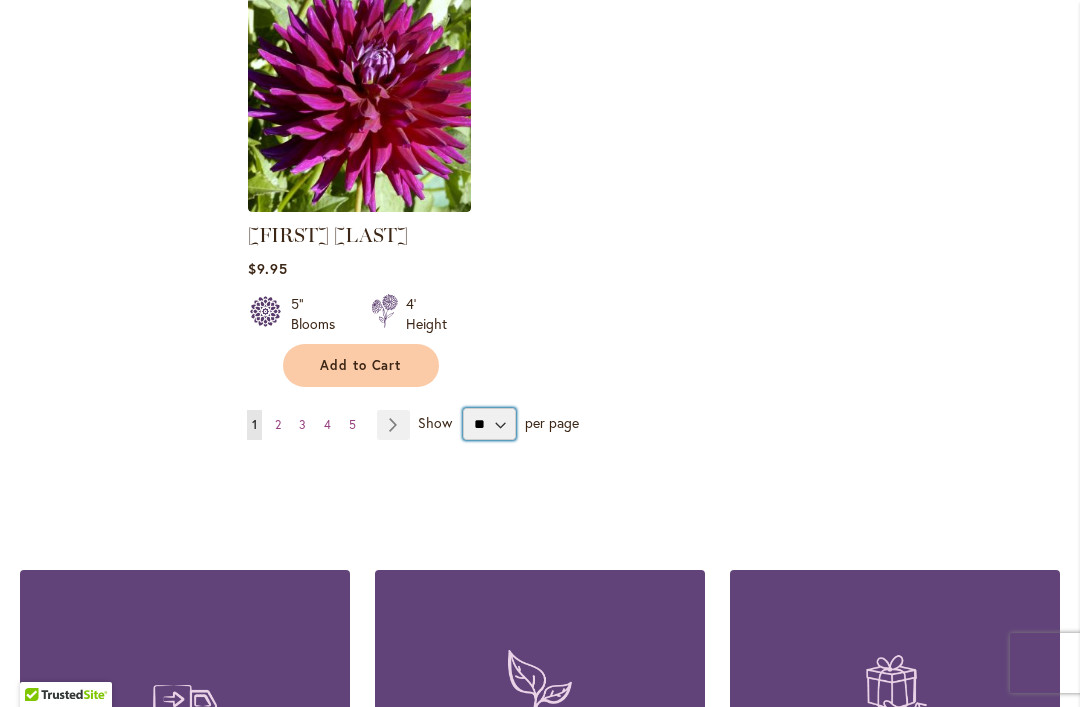 click on "**
**
**
**" at bounding box center (489, 424) 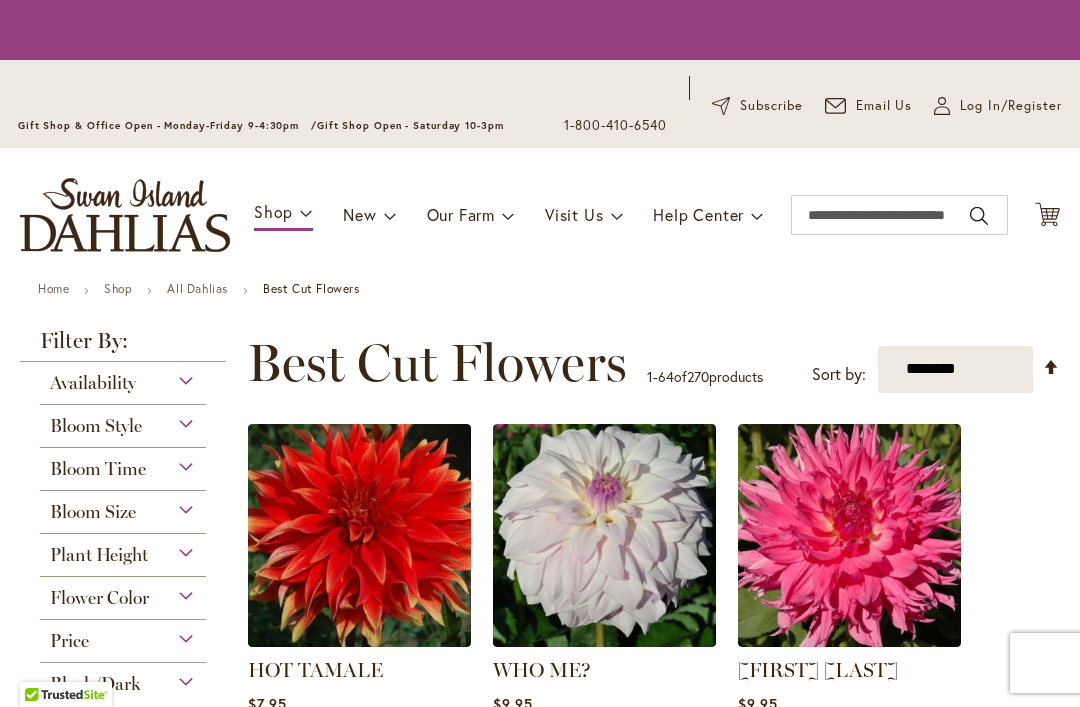 scroll, scrollTop: 0, scrollLeft: 0, axis: both 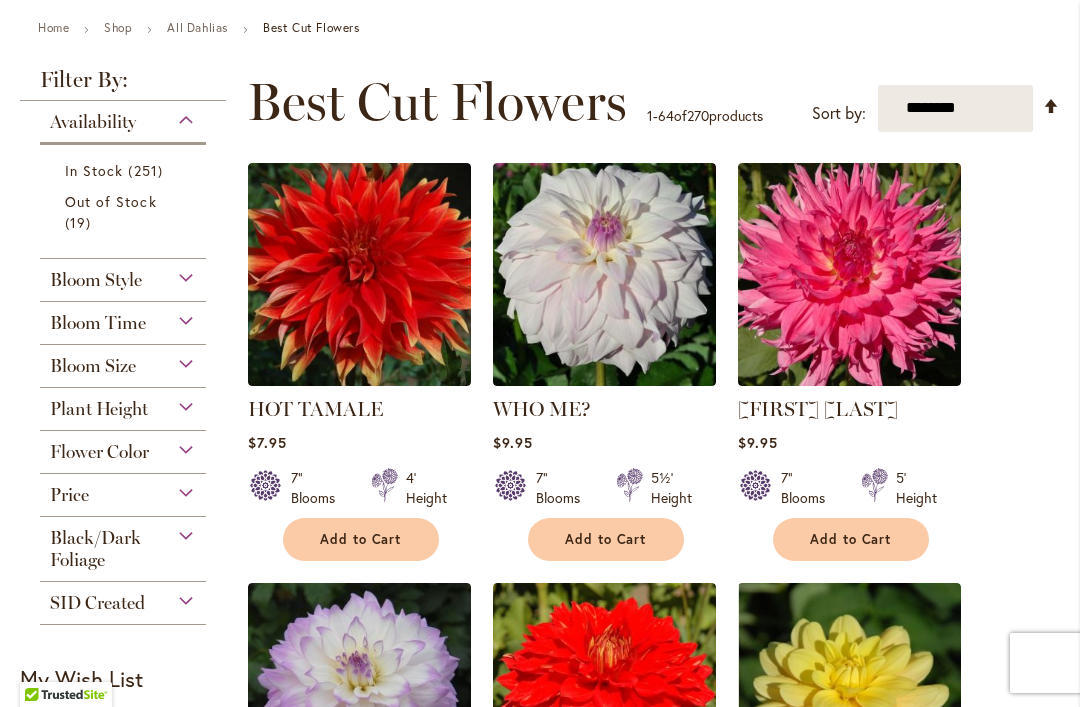 click on "Price" at bounding box center (69, 495) 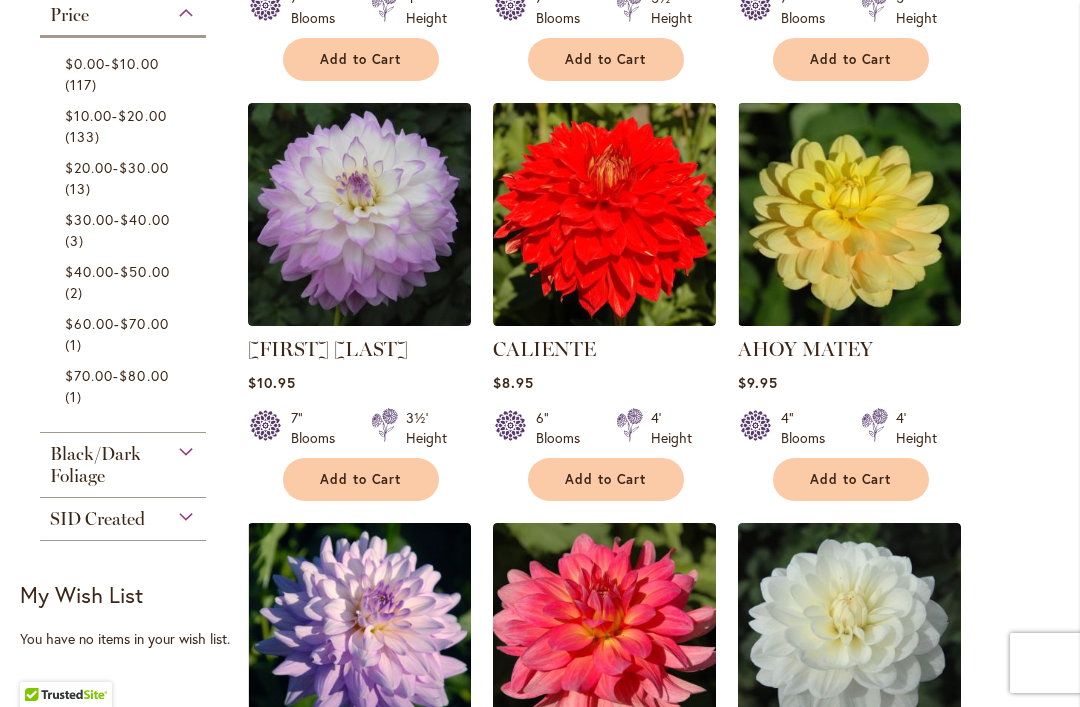 click on "$0.00" at bounding box center (85, 63) 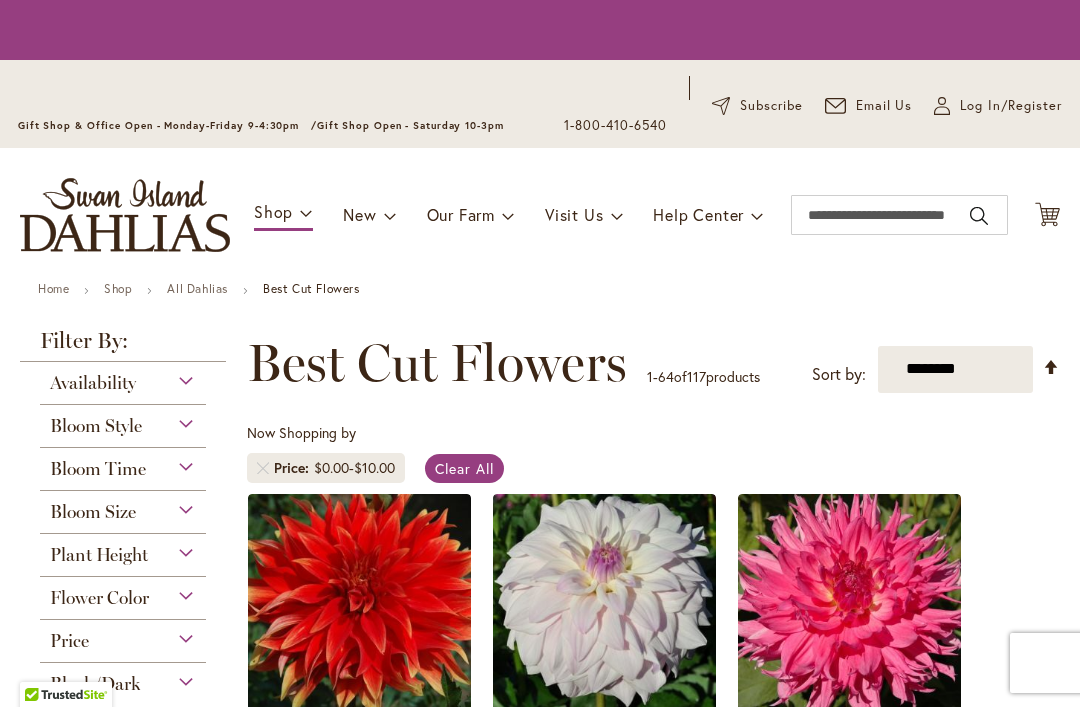 scroll, scrollTop: 0, scrollLeft: 0, axis: both 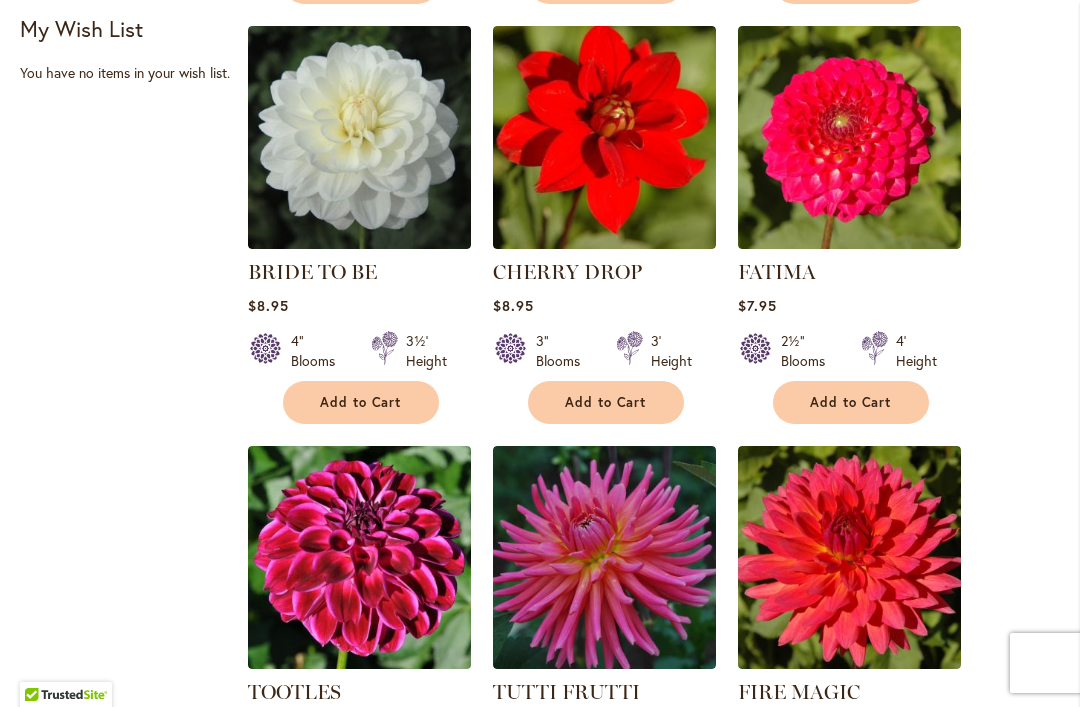 click on "Add to Cart" at bounding box center [361, 402] 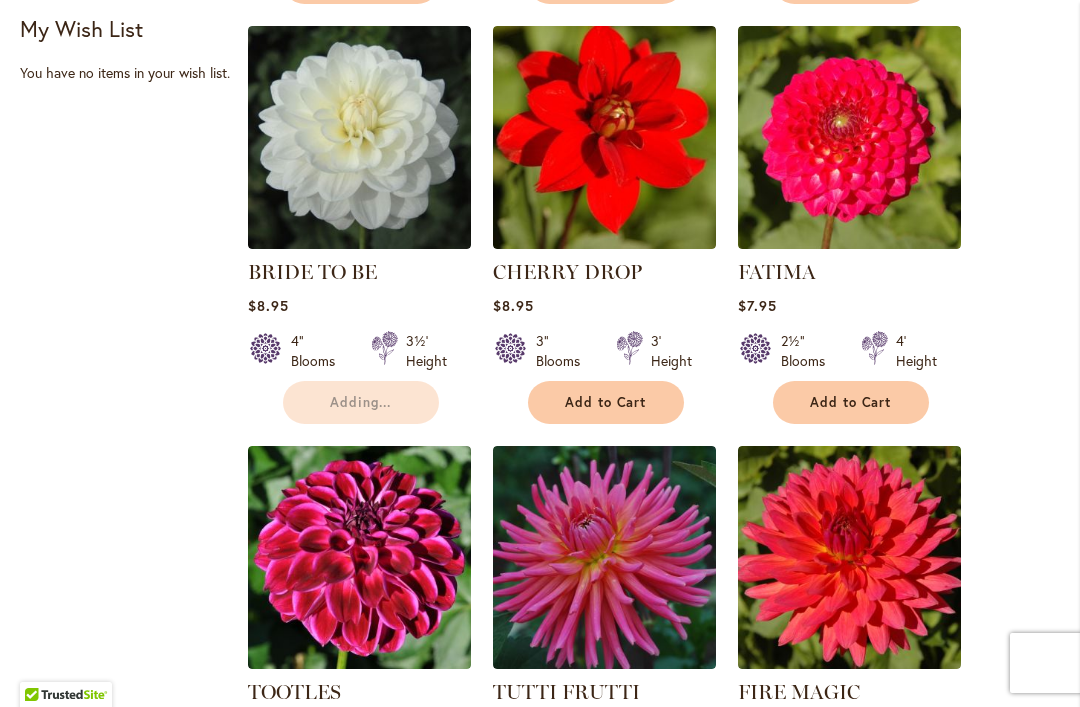click on "Add to Cart" at bounding box center [606, 402] 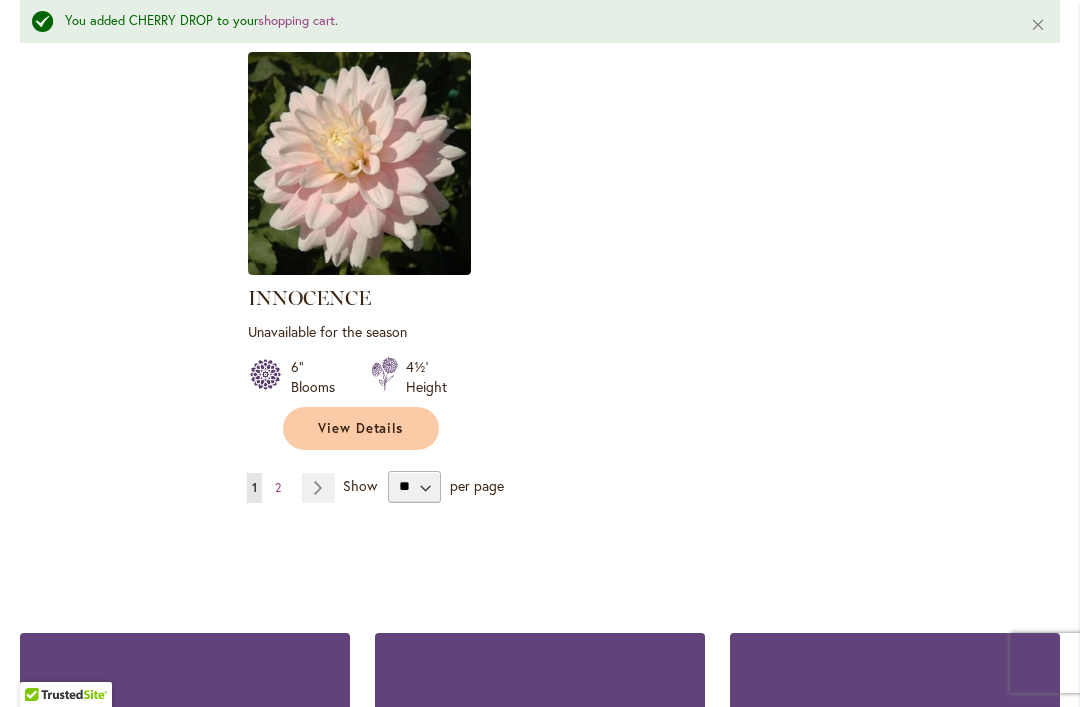 scroll, scrollTop: 9412, scrollLeft: 0, axis: vertical 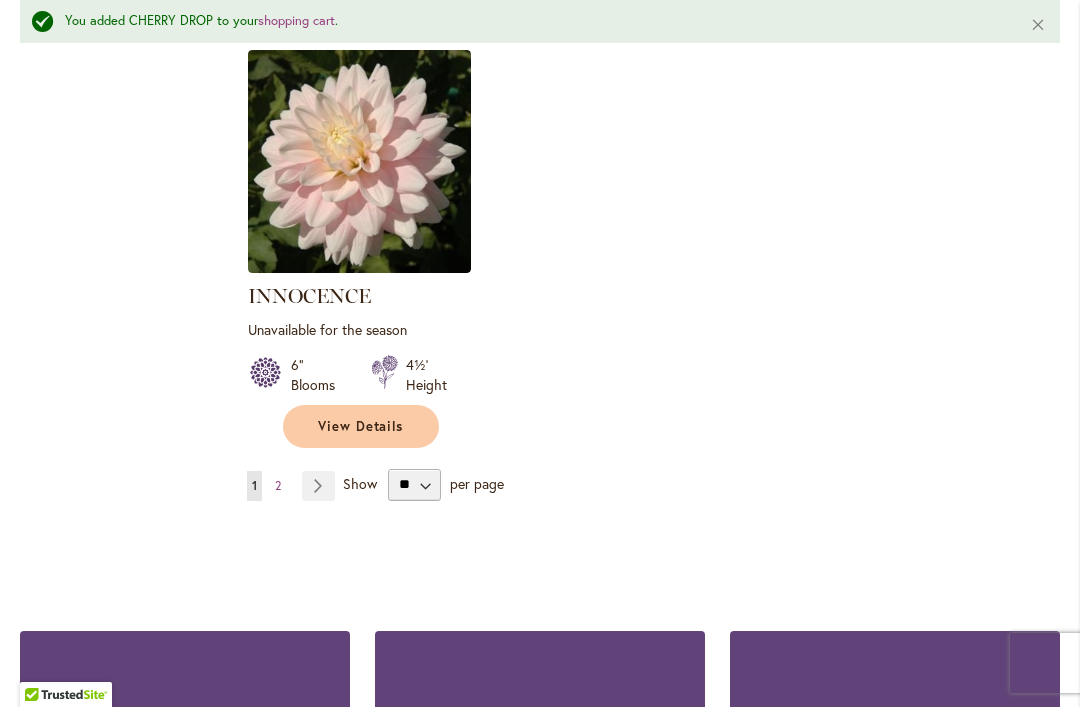 click on "Page
Next" at bounding box center (318, 486) 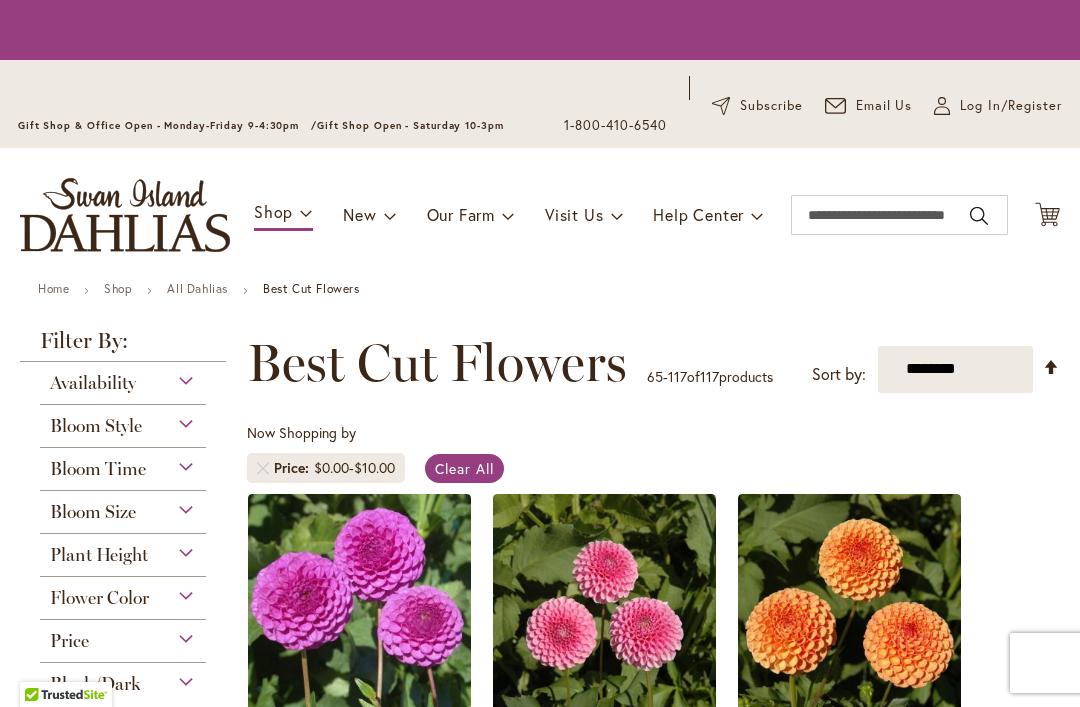 scroll, scrollTop: 0, scrollLeft: 0, axis: both 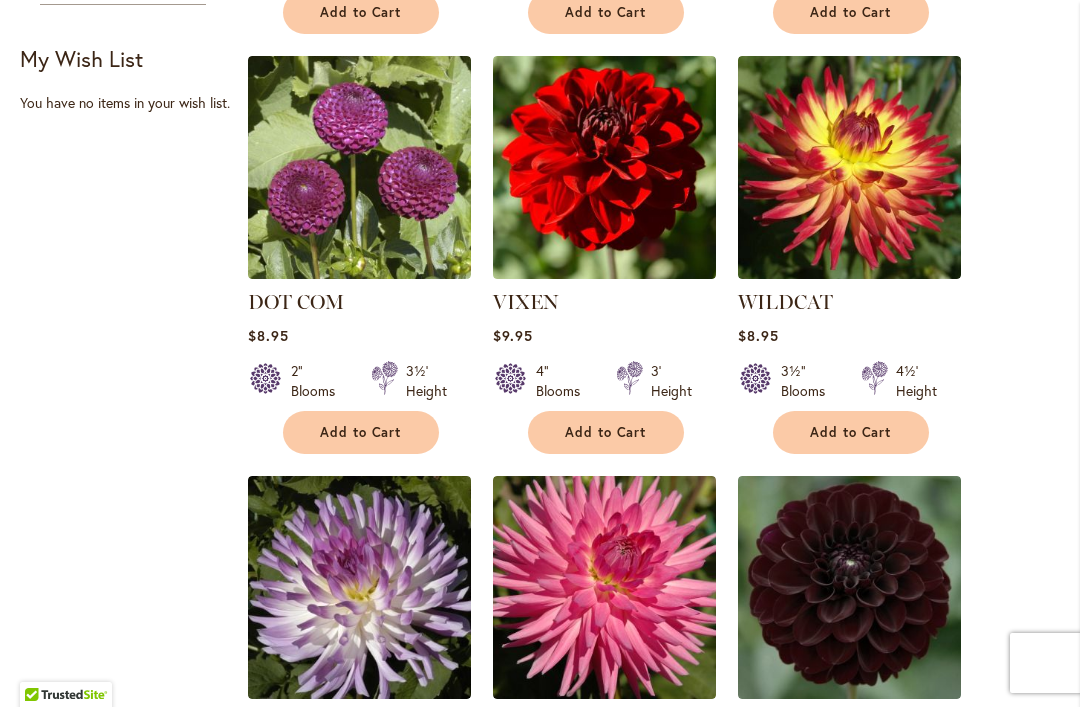 click on "Add to Cart" at bounding box center (361, 432) 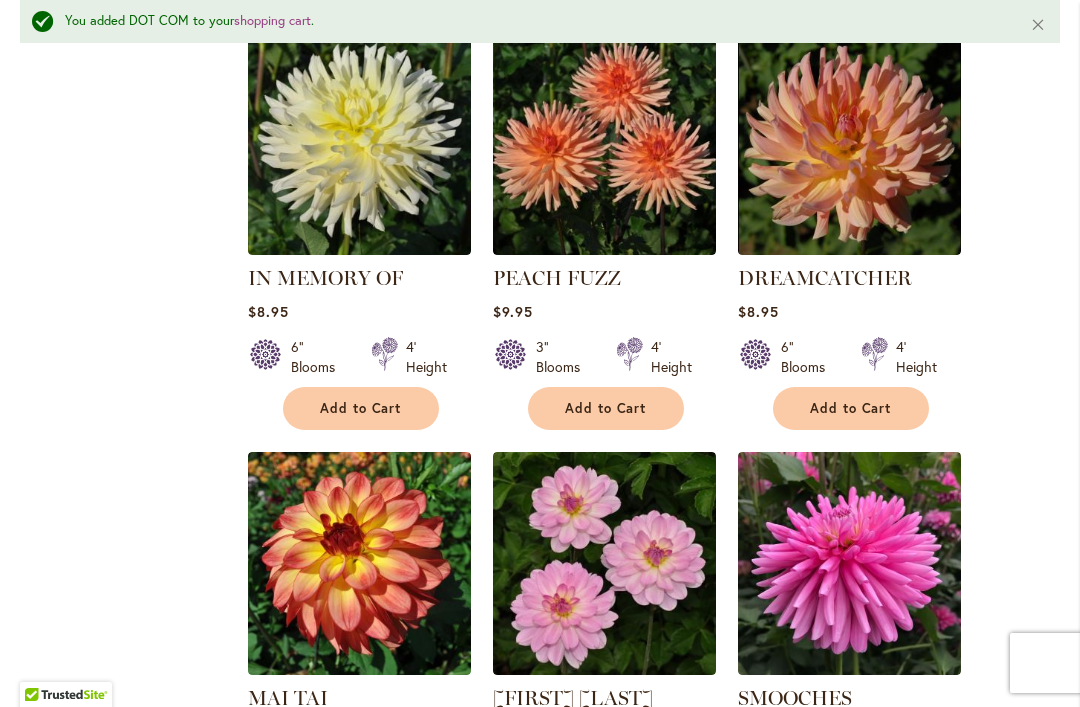 scroll, scrollTop: 5596, scrollLeft: 0, axis: vertical 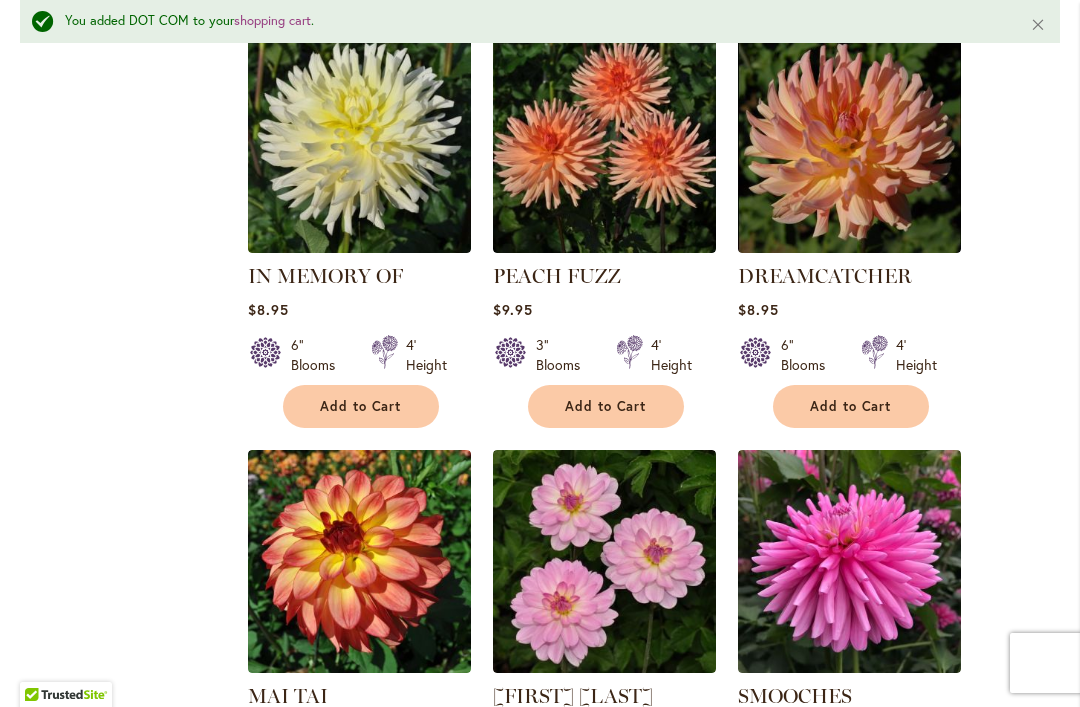 click on "Add to Cart" at bounding box center [851, 406] 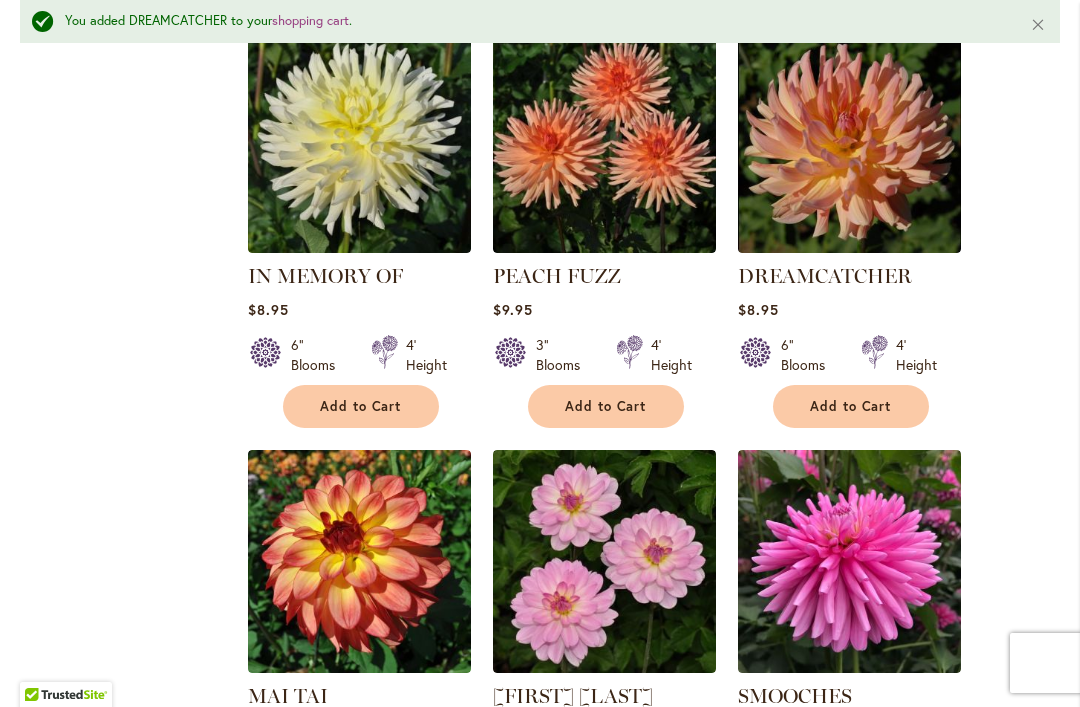 click on "Add to Cart" at bounding box center [606, 406] 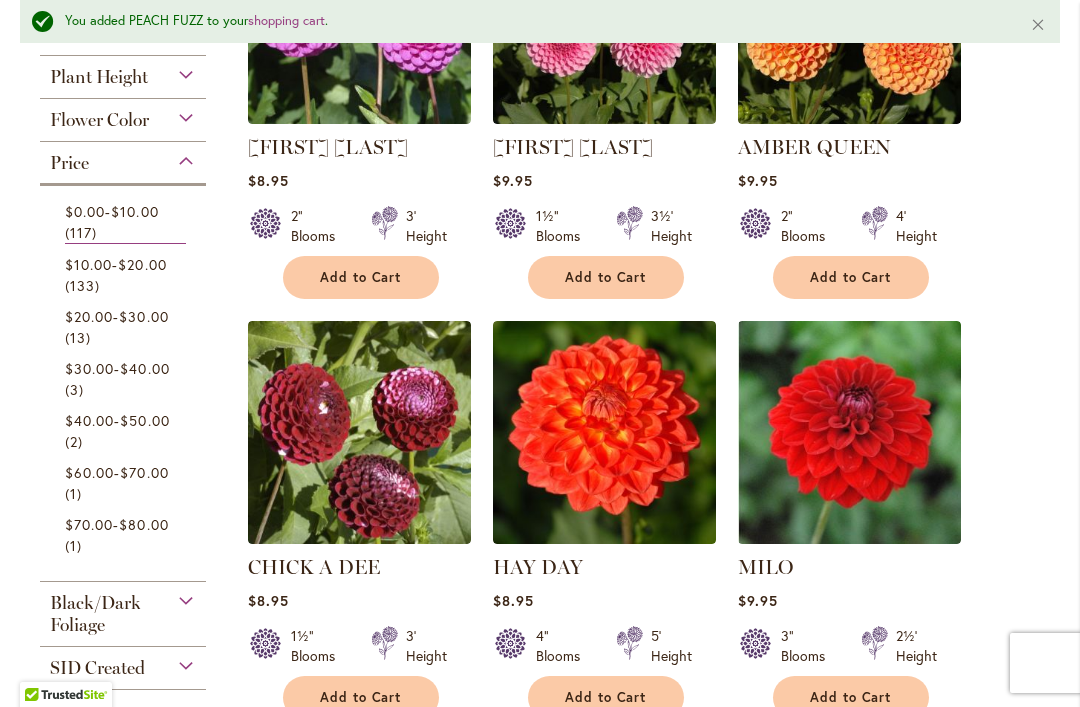 scroll, scrollTop: 705, scrollLeft: 0, axis: vertical 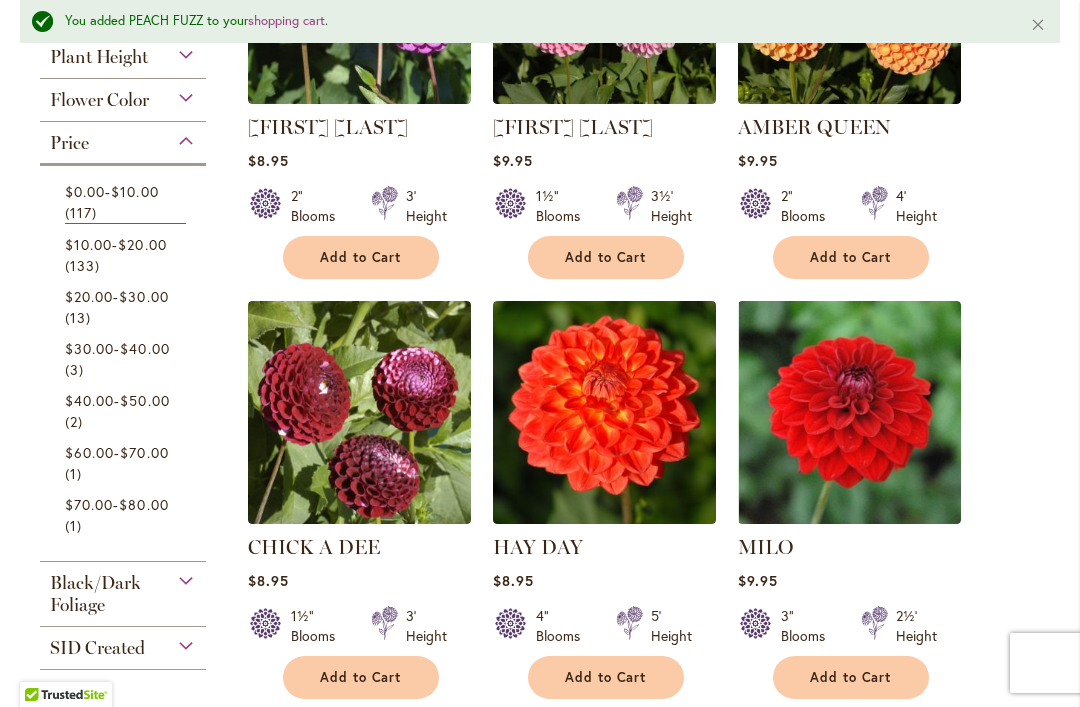 click on "$10.00  -  $20.00
133
items" at bounding box center [125, 255] 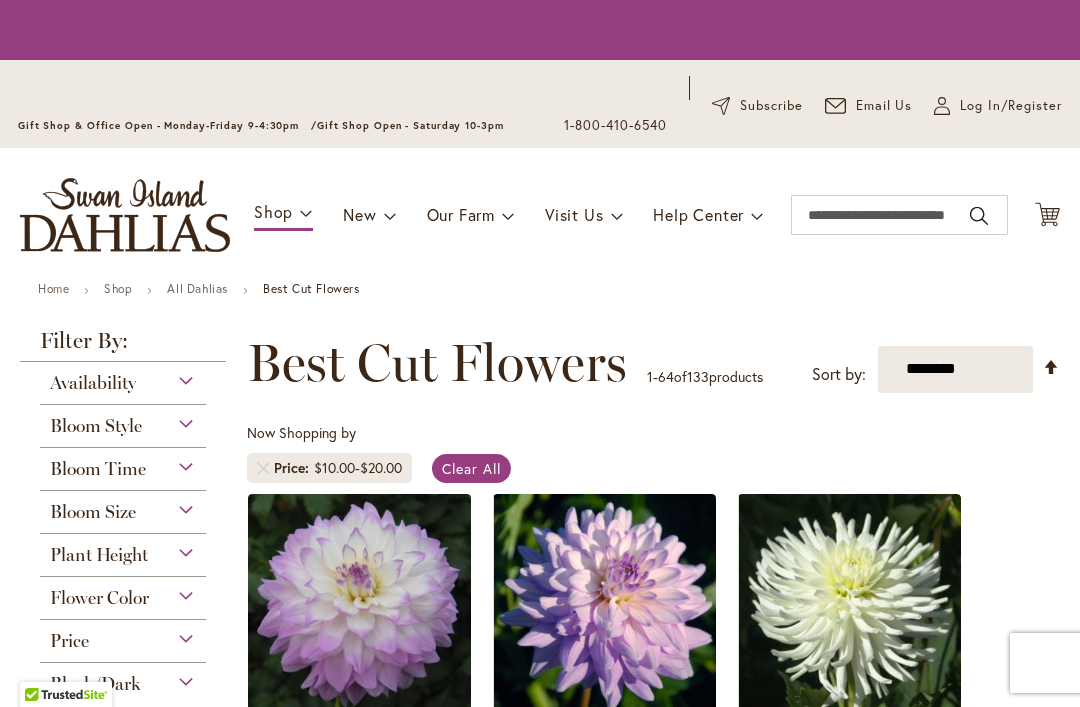 scroll, scrollTop: 0, scrollLeft: 0, axis: both 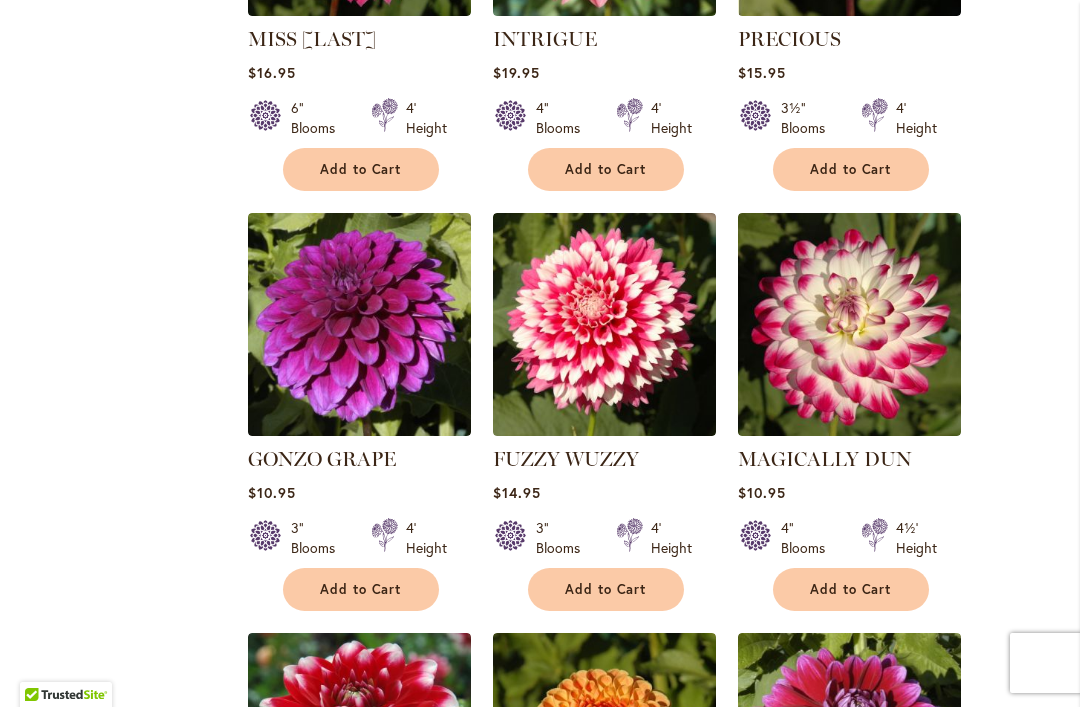 click on "Add to Cart" at bounding box center [361, 589] 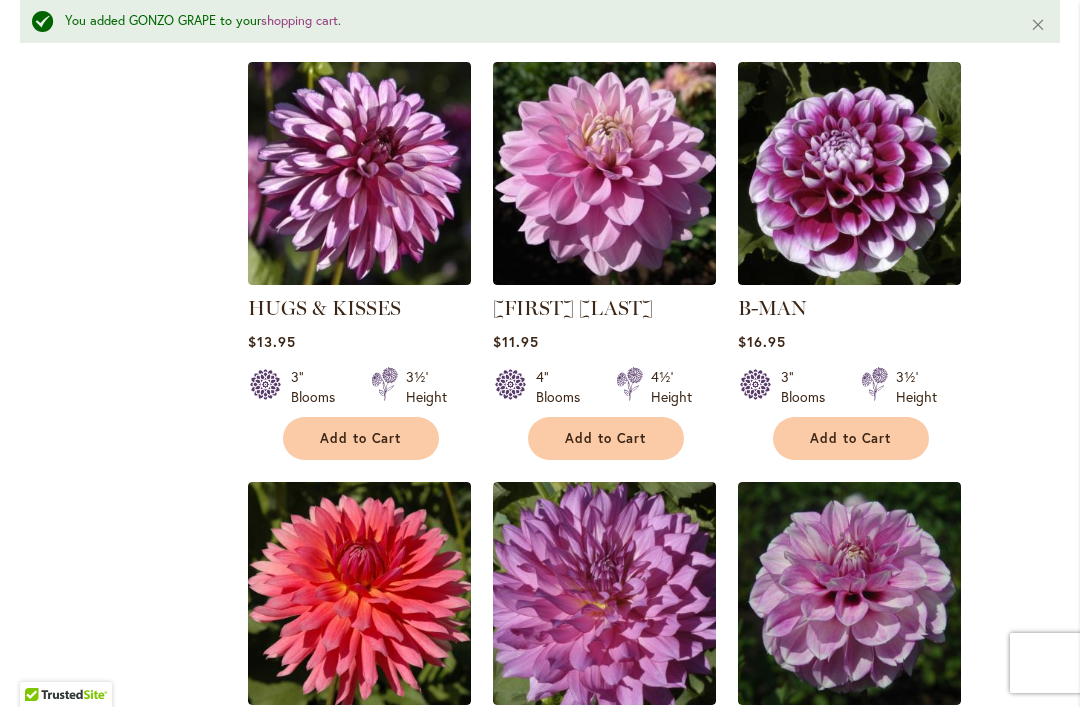 scroll, scrollTop: 8191, scrollLeft: 0, axis: vertical 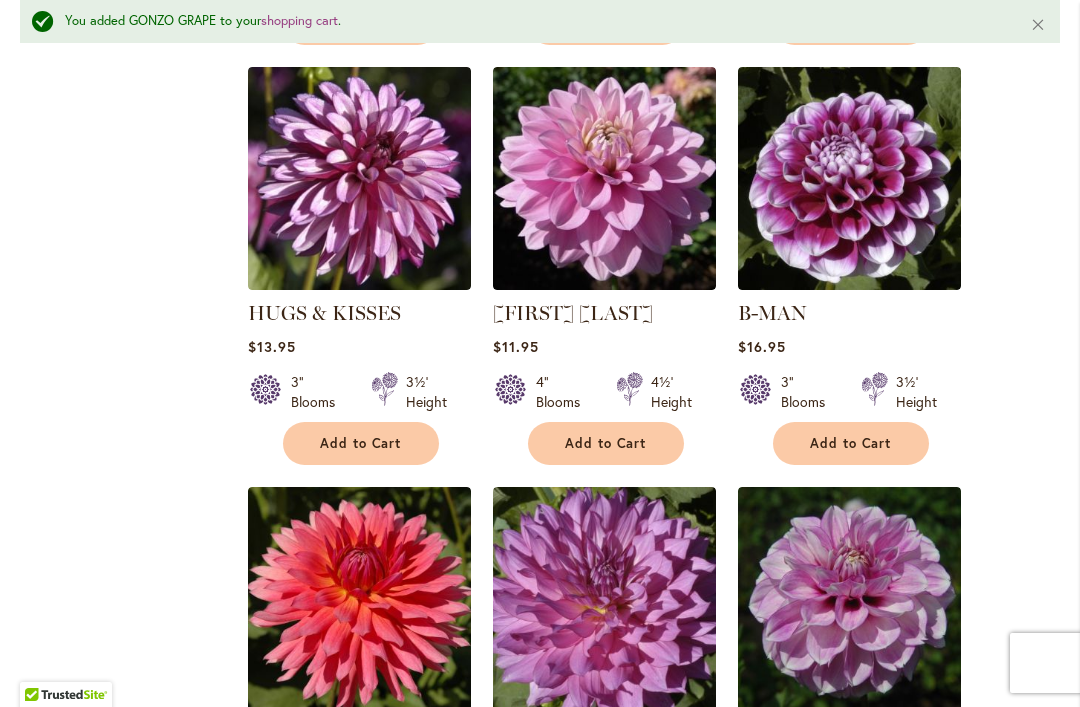 click on "Add to Cart" at bounding box center (361, 443) 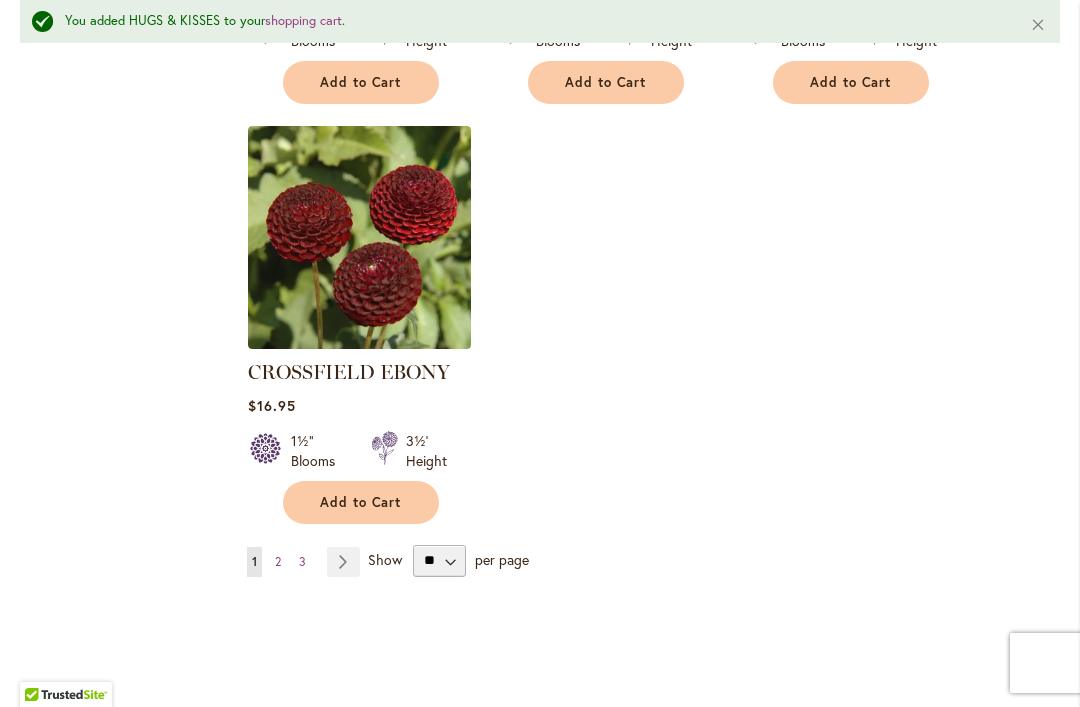 scroll, scrollTop: 9395, scrollLeft: 0, axis: vertical 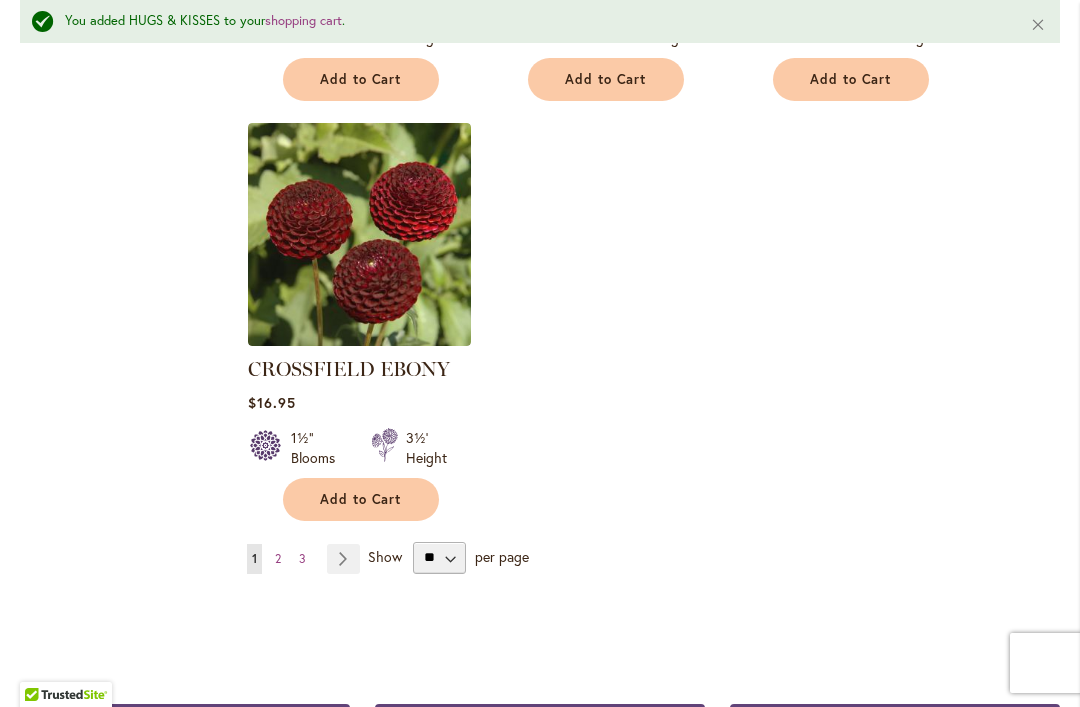 click on "Page
Next" at bounding box center [343, 559] 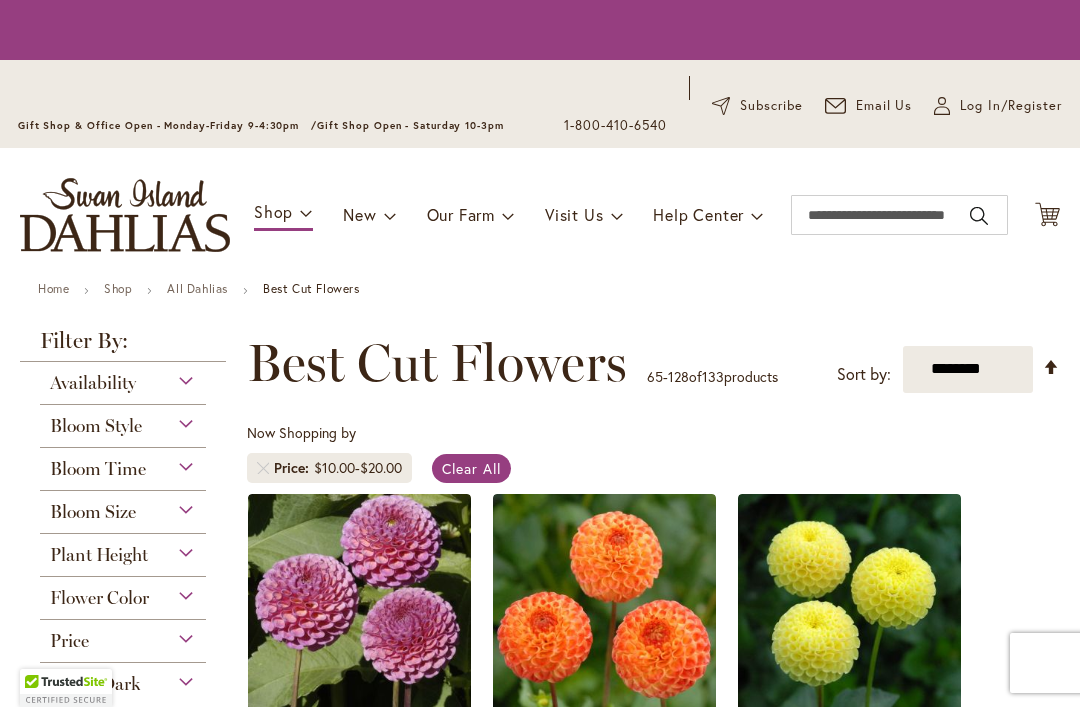 scroll, scrollTop: 0, scrollLeft: 0, axis: both 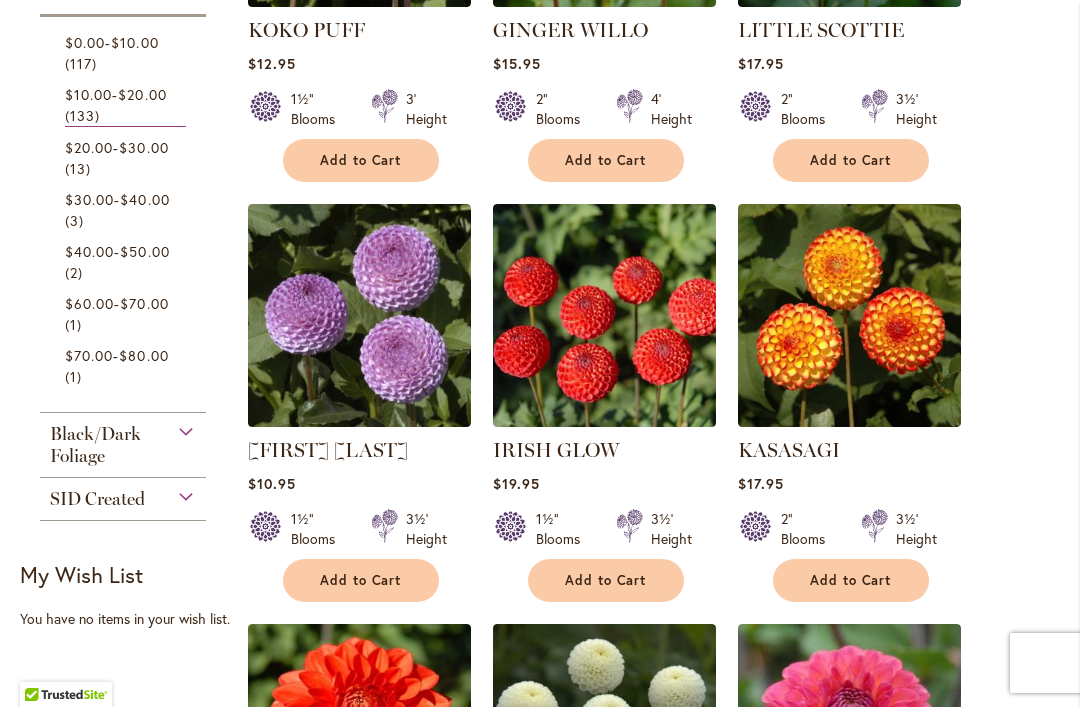 click on "Add to Cart" at bounding box center (361, 580) 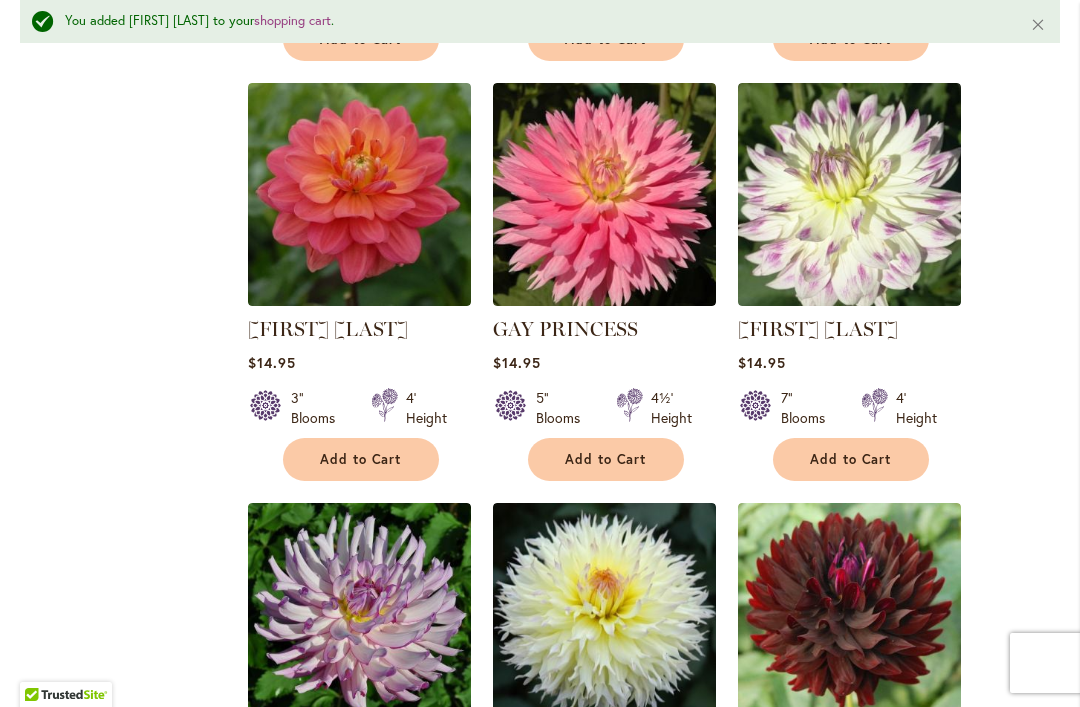 scroll, scrollTop: 2604, scrollLeft: 0, axis: vertical 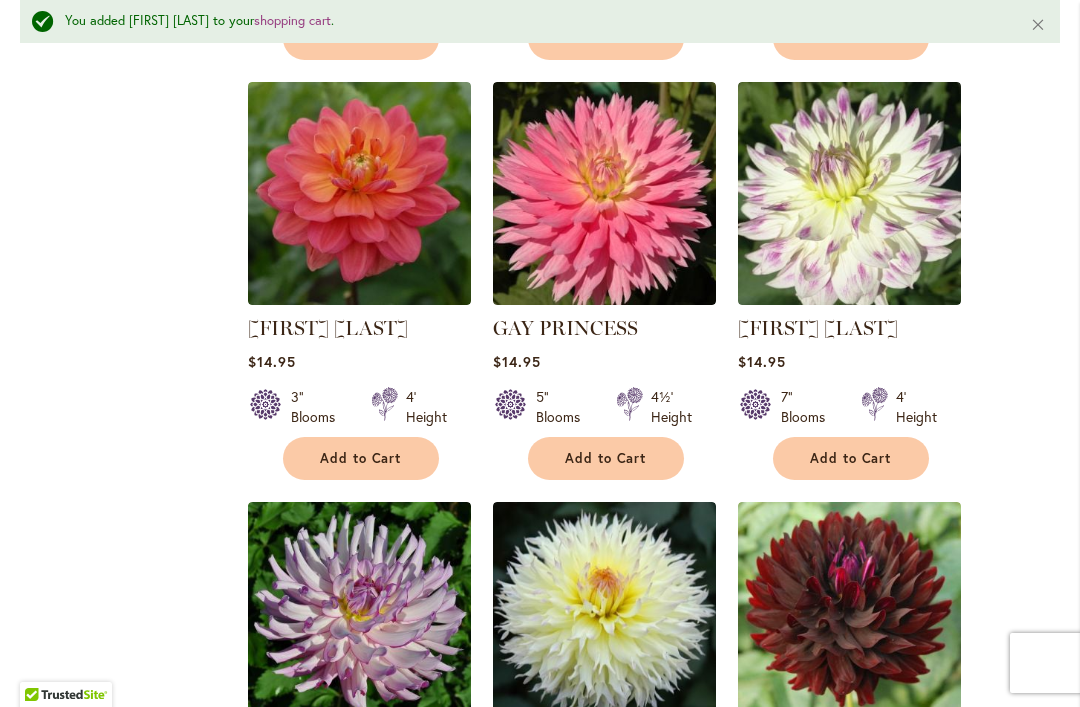 click on "Add to Cart" at bounding box center (361, 458) 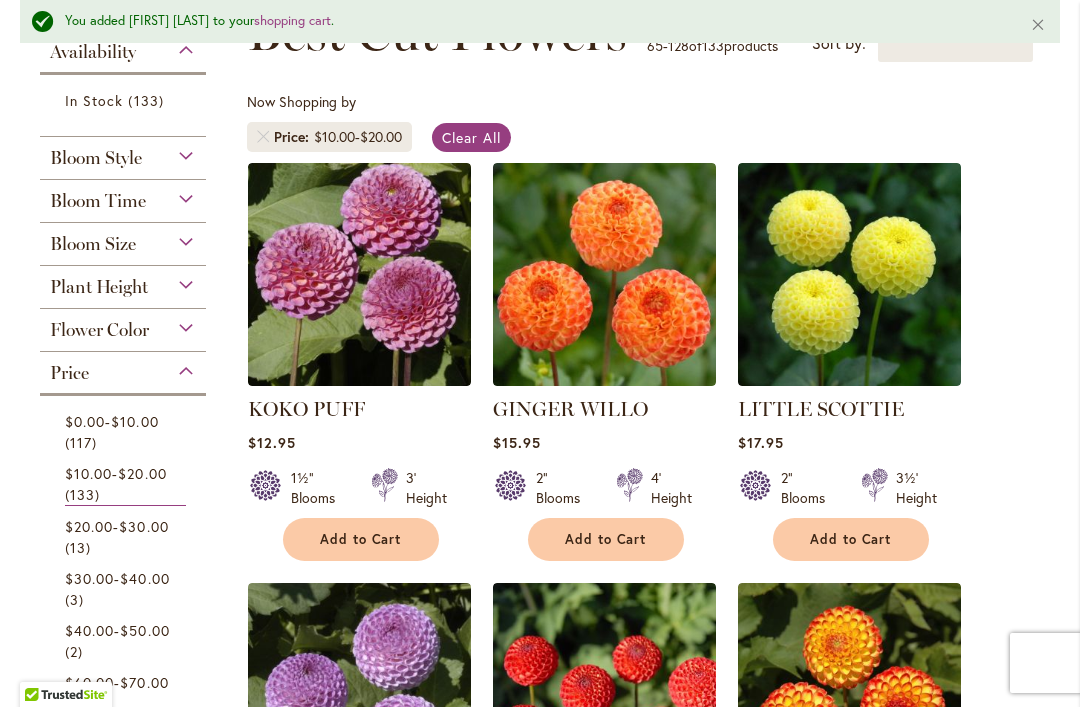 scroll, scrollTop: 424, scrollLeft: 0, axis: vertical 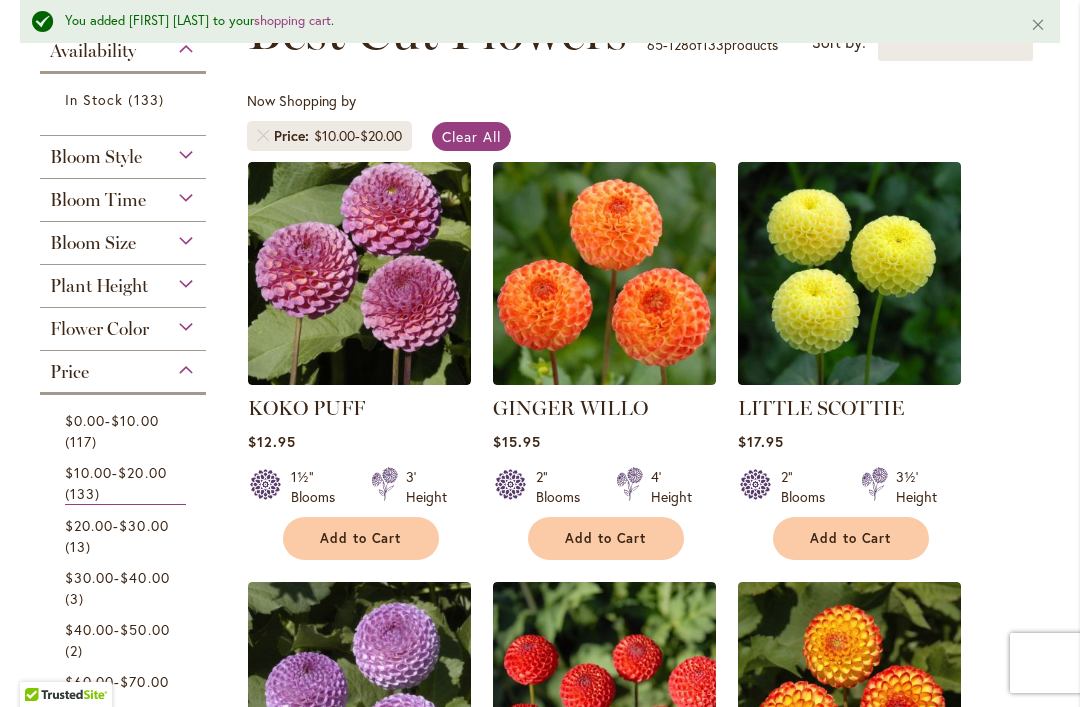 click on "Bloom Style" at bounding box center [96, 157] 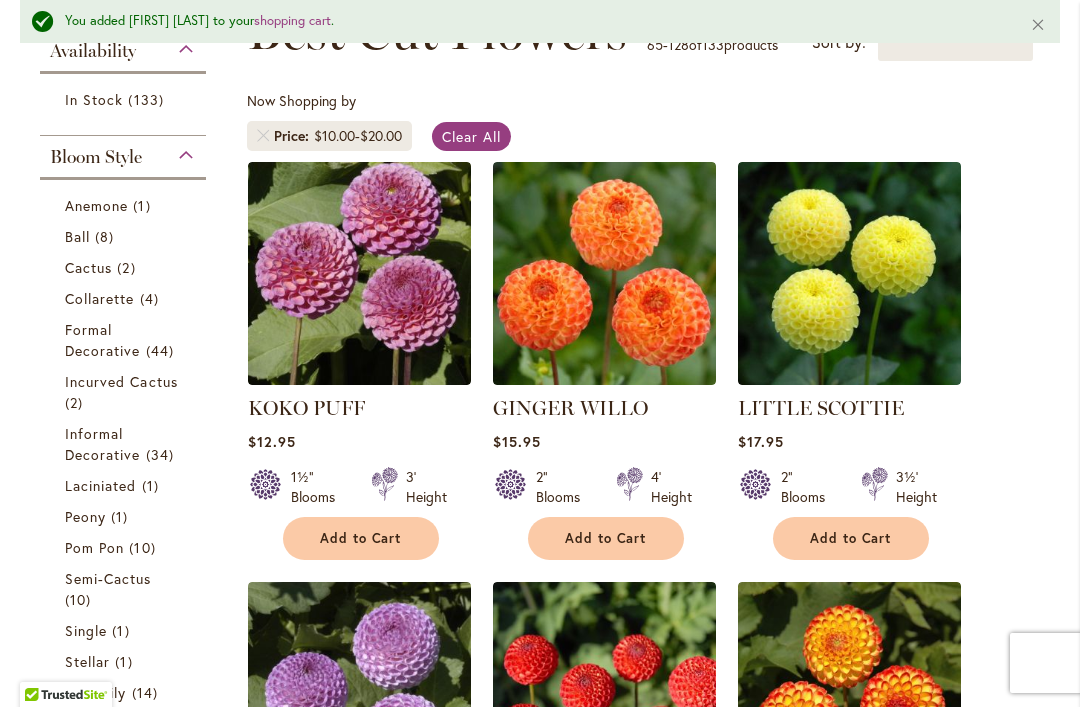 scroll, scrollTop: 560, scrollLeft: 0, axis: vertical 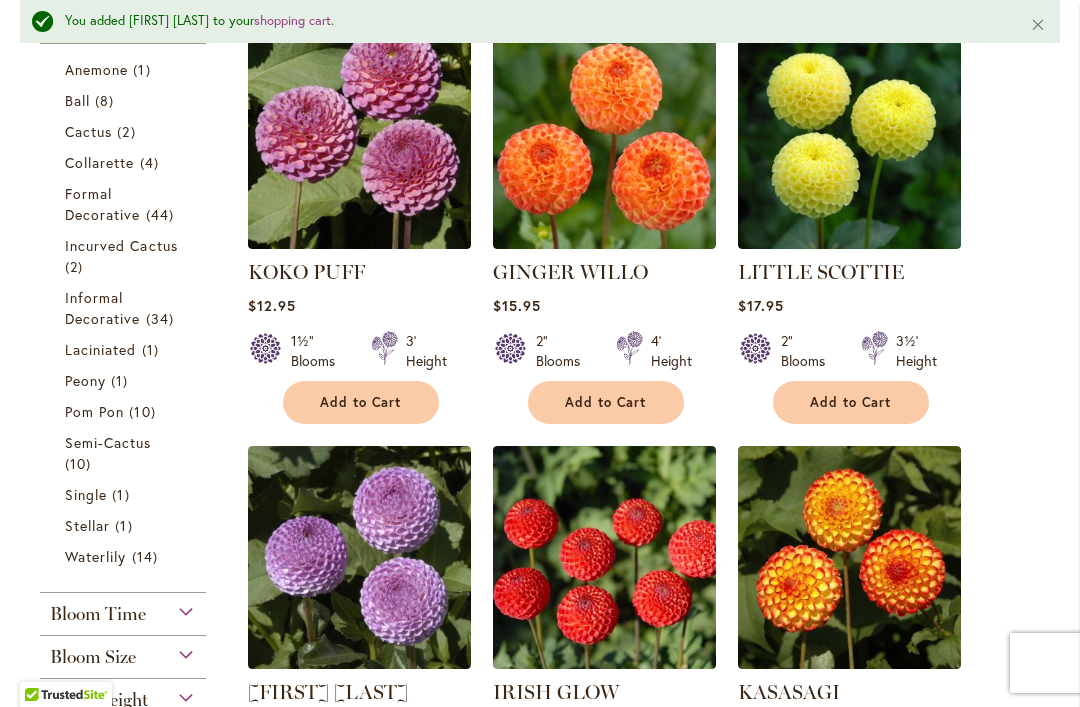 click on "Collarette" at bounding box center [100, 162] 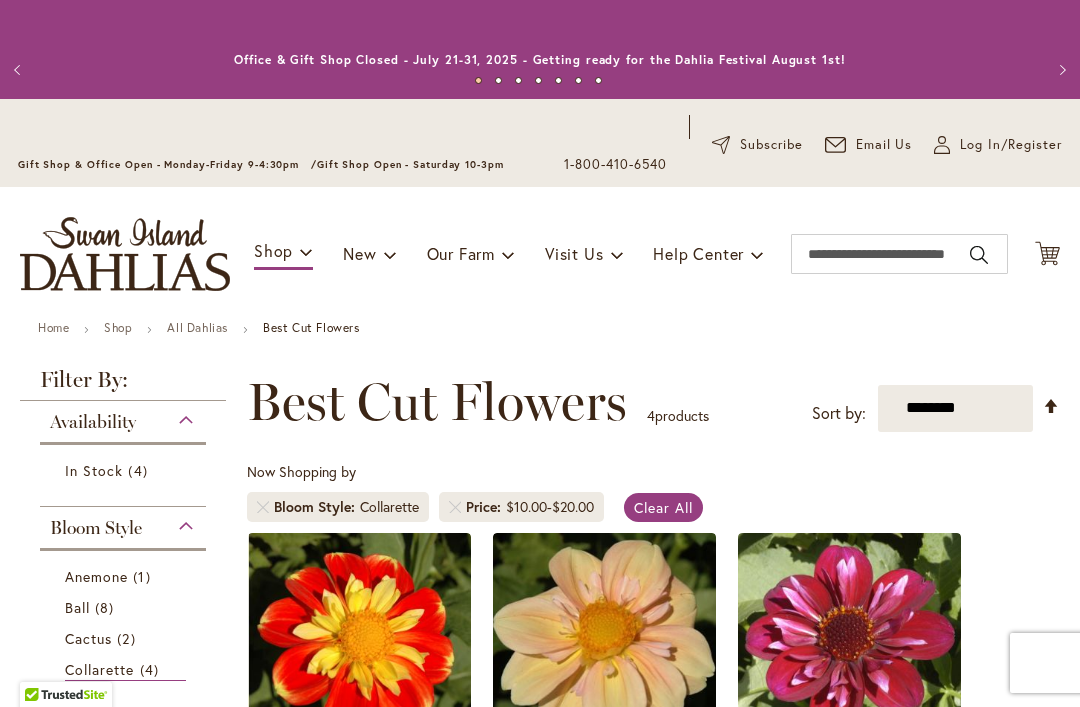 scroll, scrollTop: 0, scrollLeft: 0, axis: both 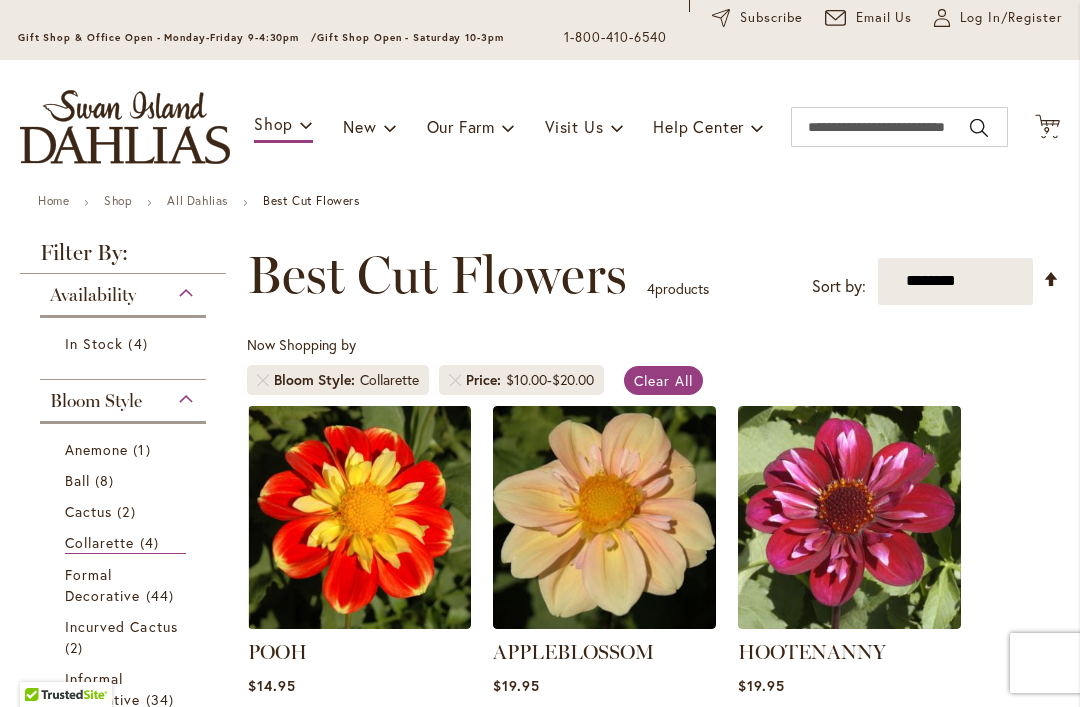 click at bounding box center [455, 380] 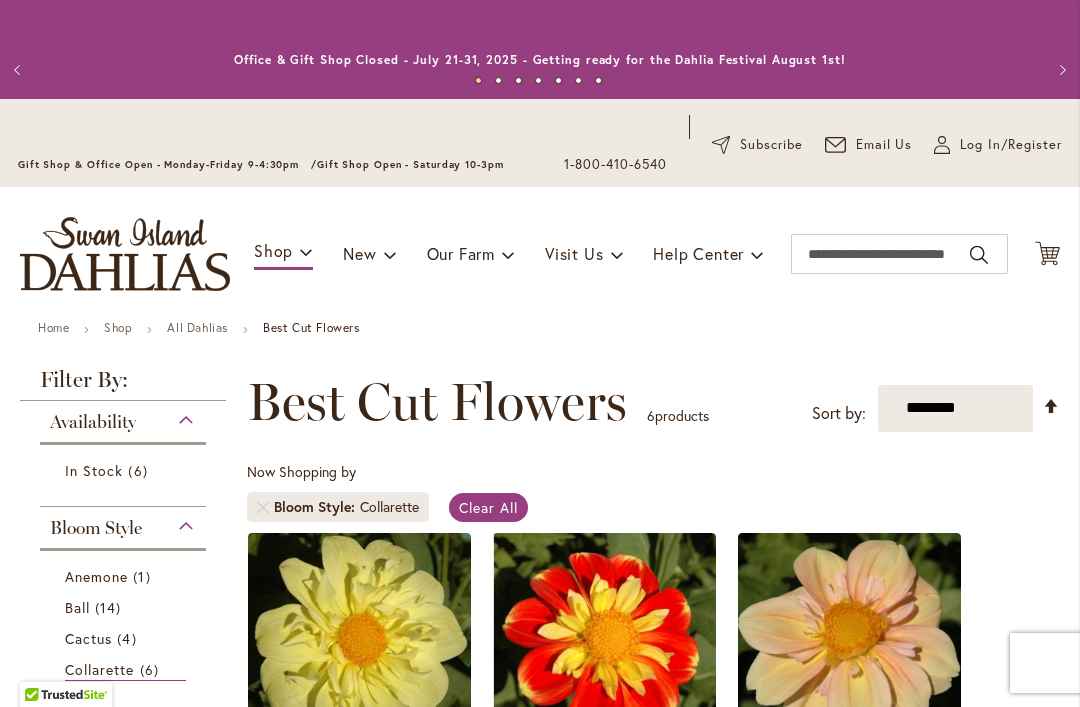 scroll, scrollTop: 0, scrollLeft: 0, axis: both 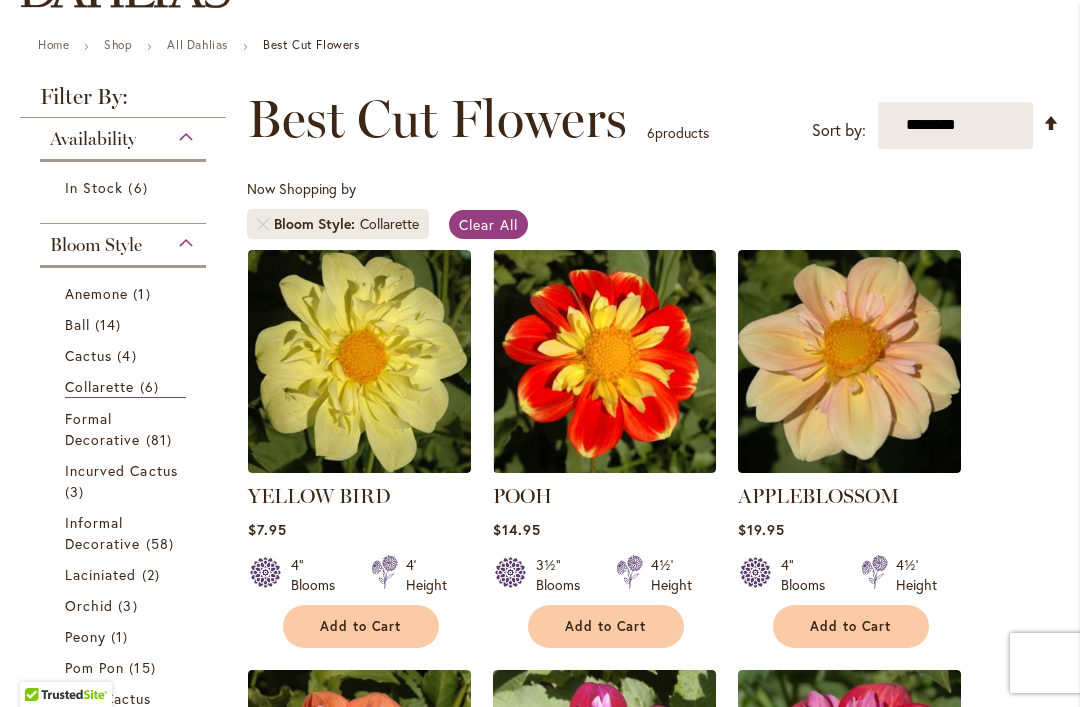 click on "Bloom Style
Collarette" at bounding box center (338, 224) 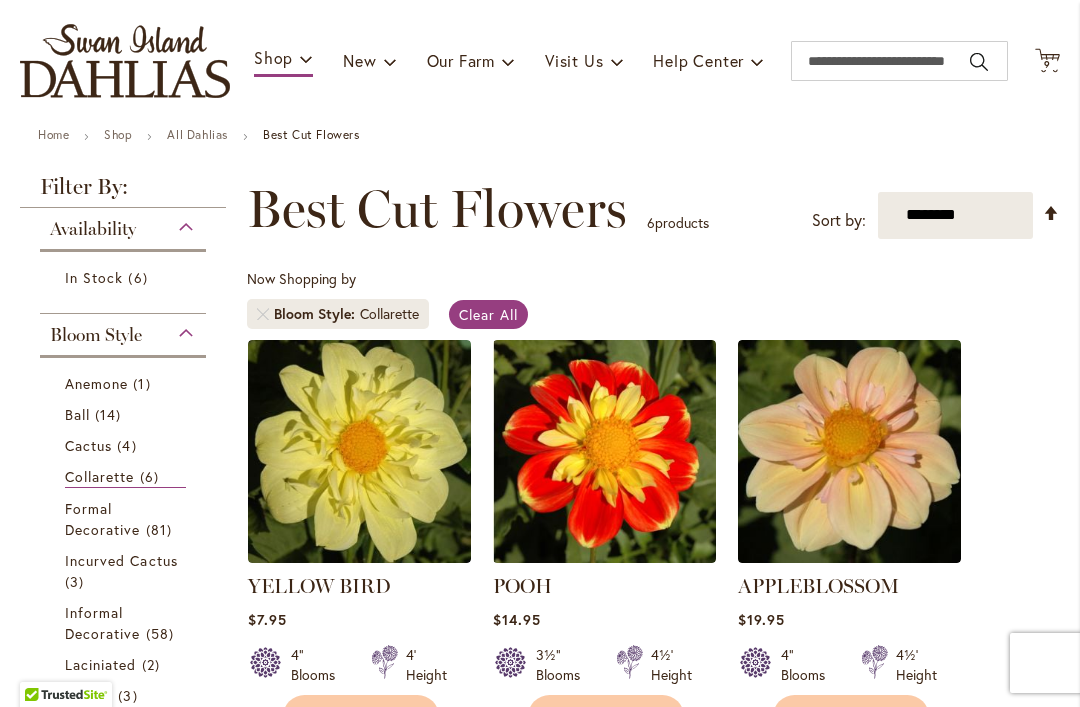 scroll, scrollTop: 149, scrollLeft: 0, axis: vertical 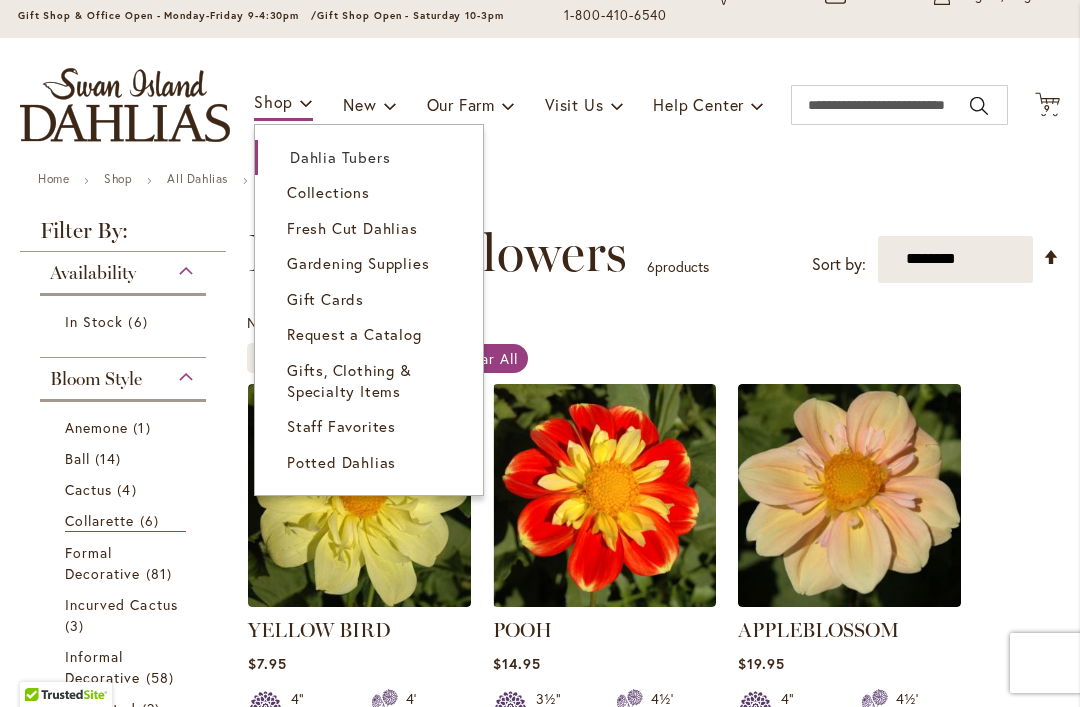 click on "Dahlia Tubers" at bounding box center [340, 157] 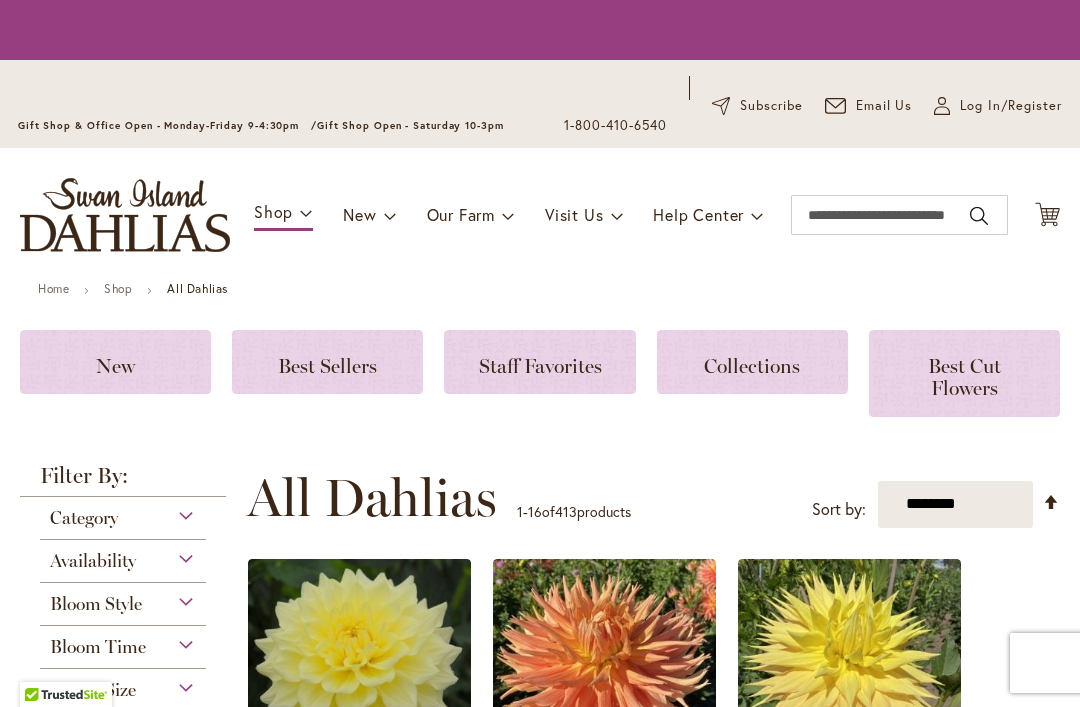 scroll, scrollTop: 0, scrollLeft: 0, axis: both 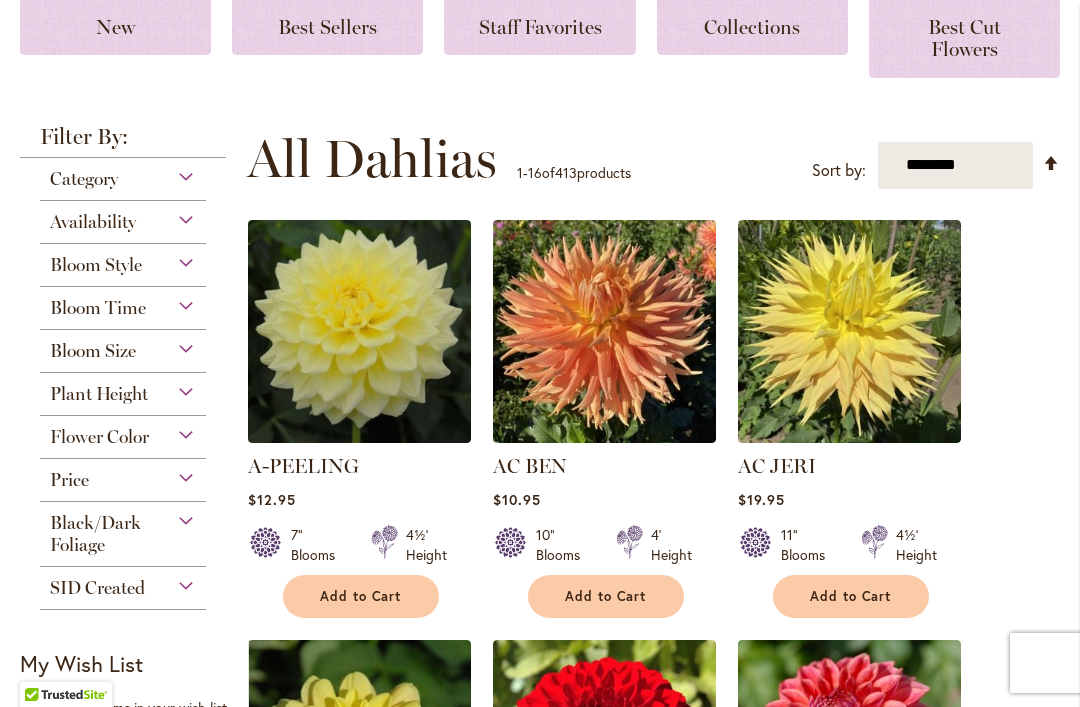 click on "Category" at bounding box center (84, 179) 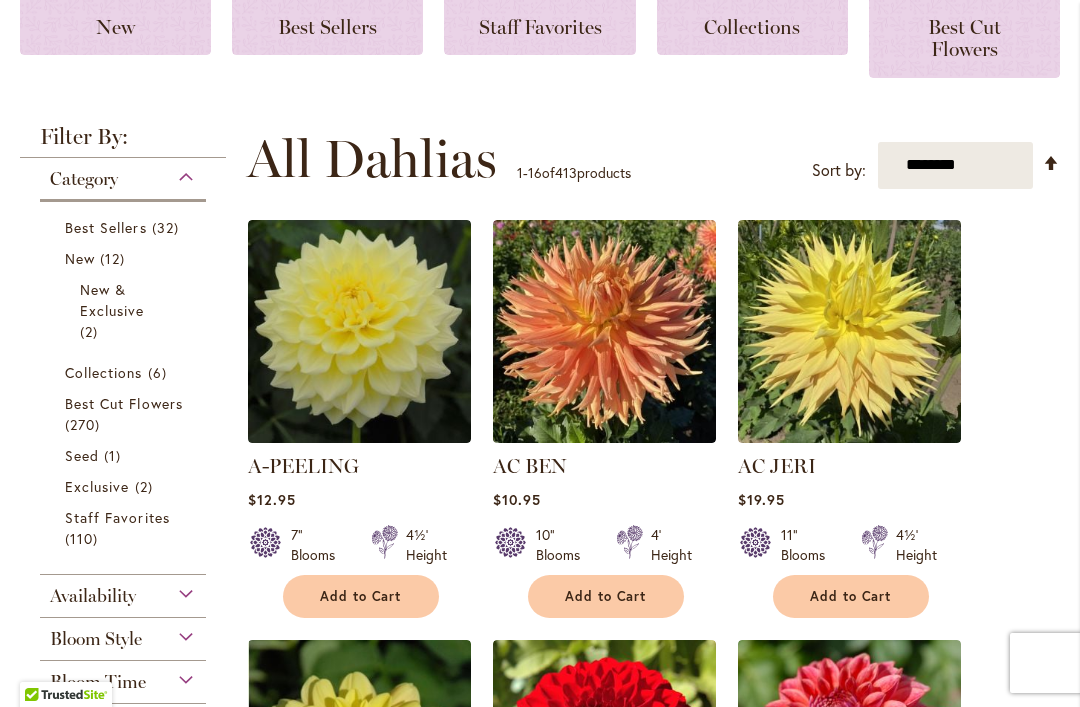 click on "270
items" at bounding box center [85, 424] 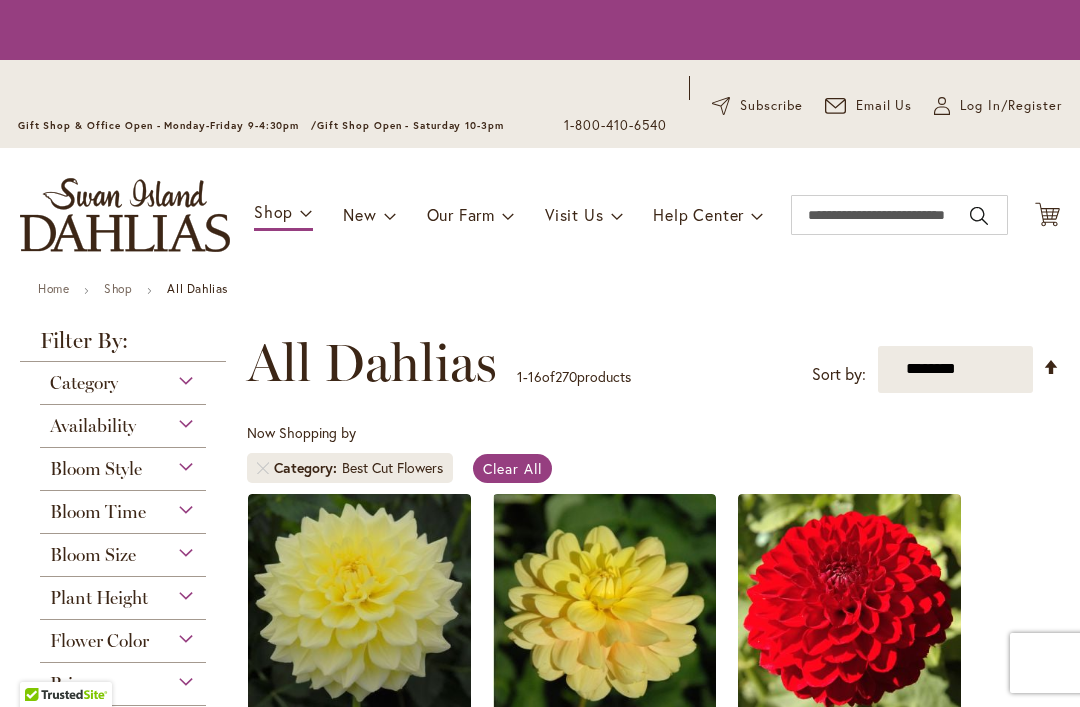 scroll, scrollTop: 0, scrollLeft: 0, axis: both 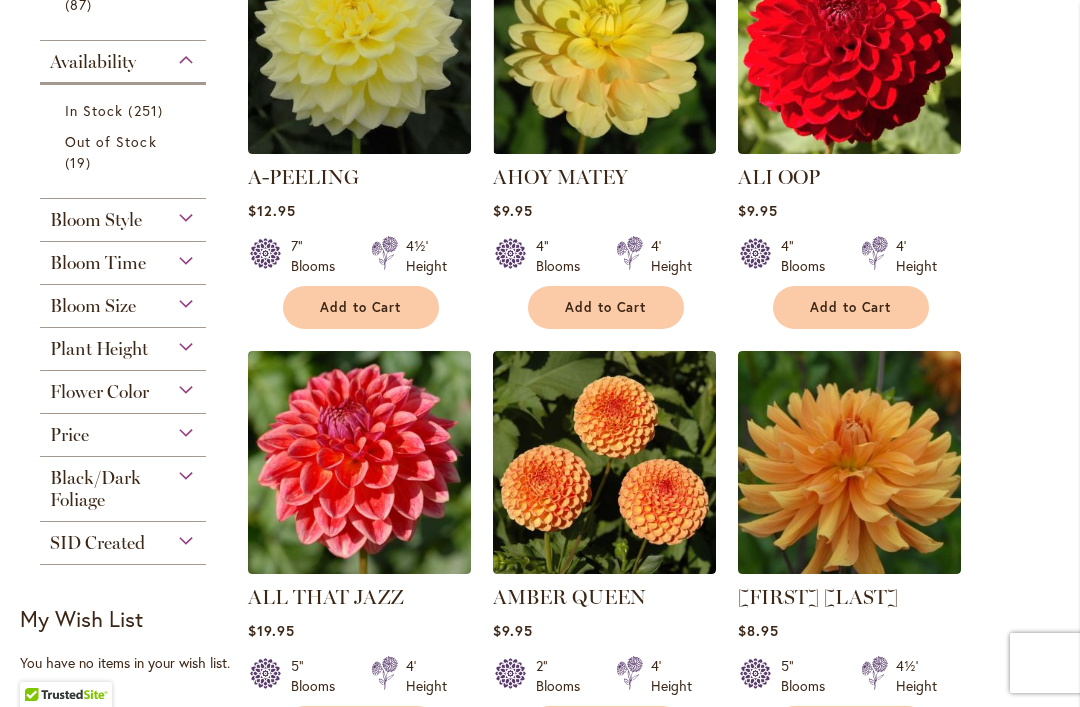 click on "Bloom Style" at bounding box center [96, 220] 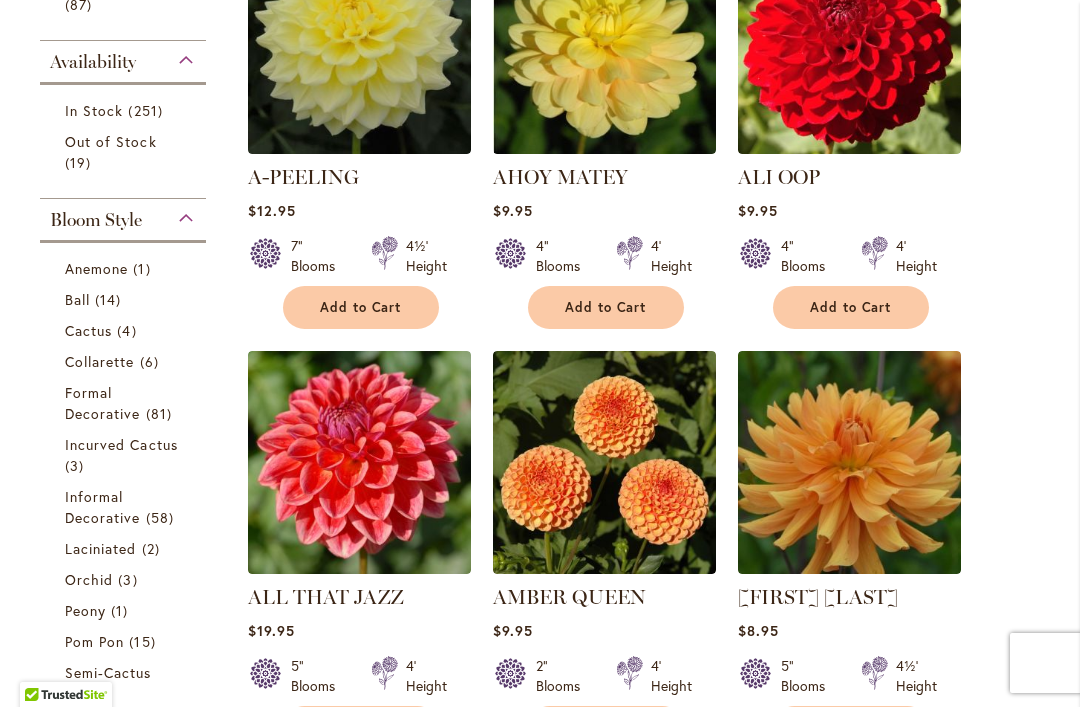 scroll, scrollTop: 803, scrollLeft: 0, axis: vertical 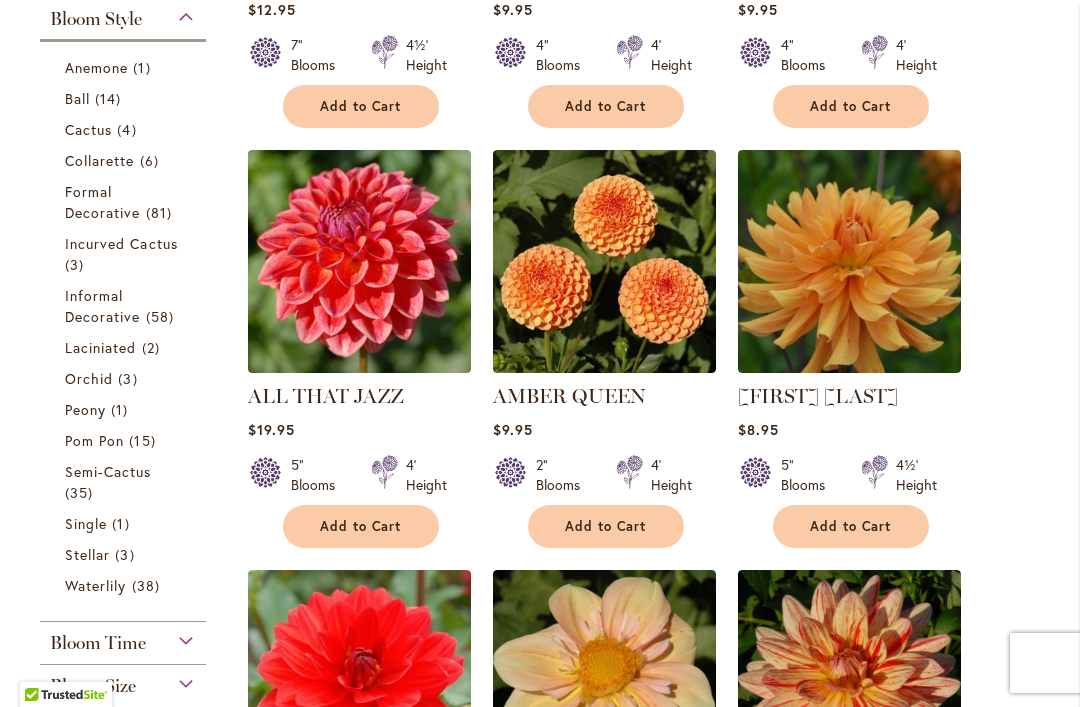 click on "Collarette
6
items" at bounding box center [125, 160] 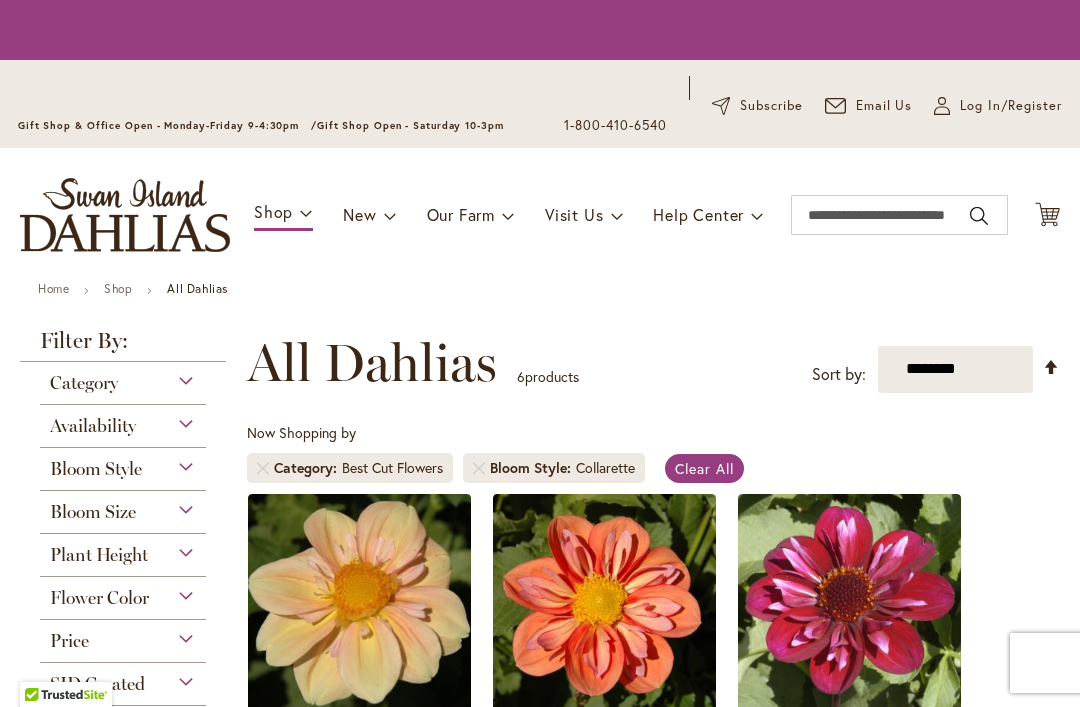 scroll, scrollTop: 0, scrollLeft: 0, axis: both 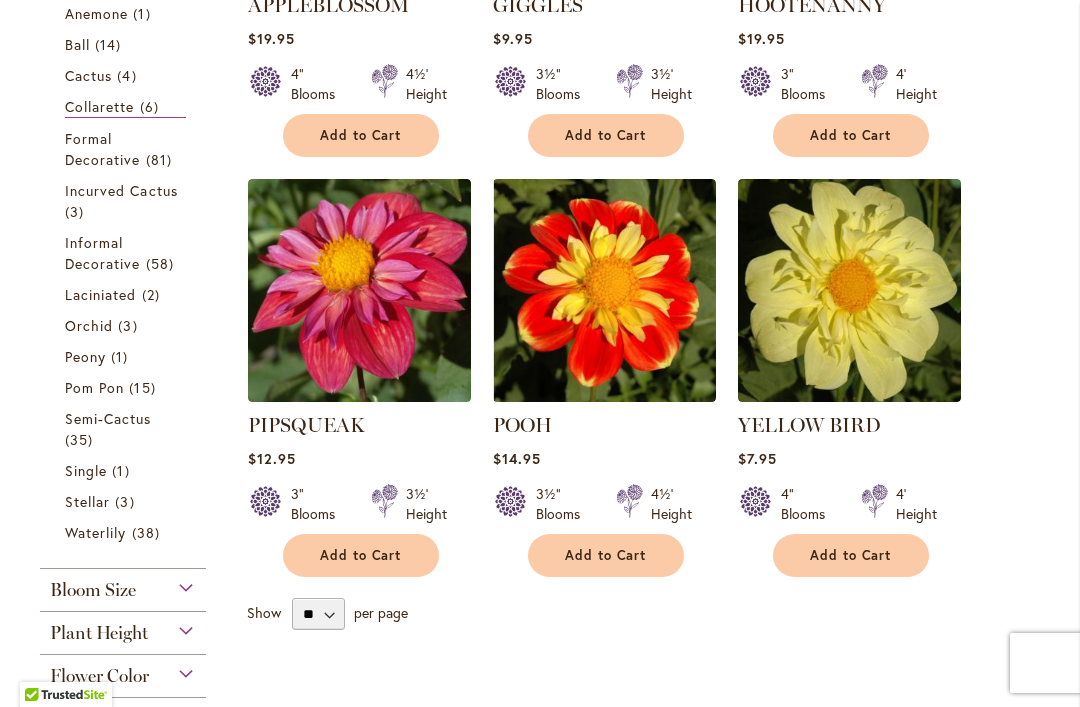click on "Add to Cart" at bounding box center [851, 555] 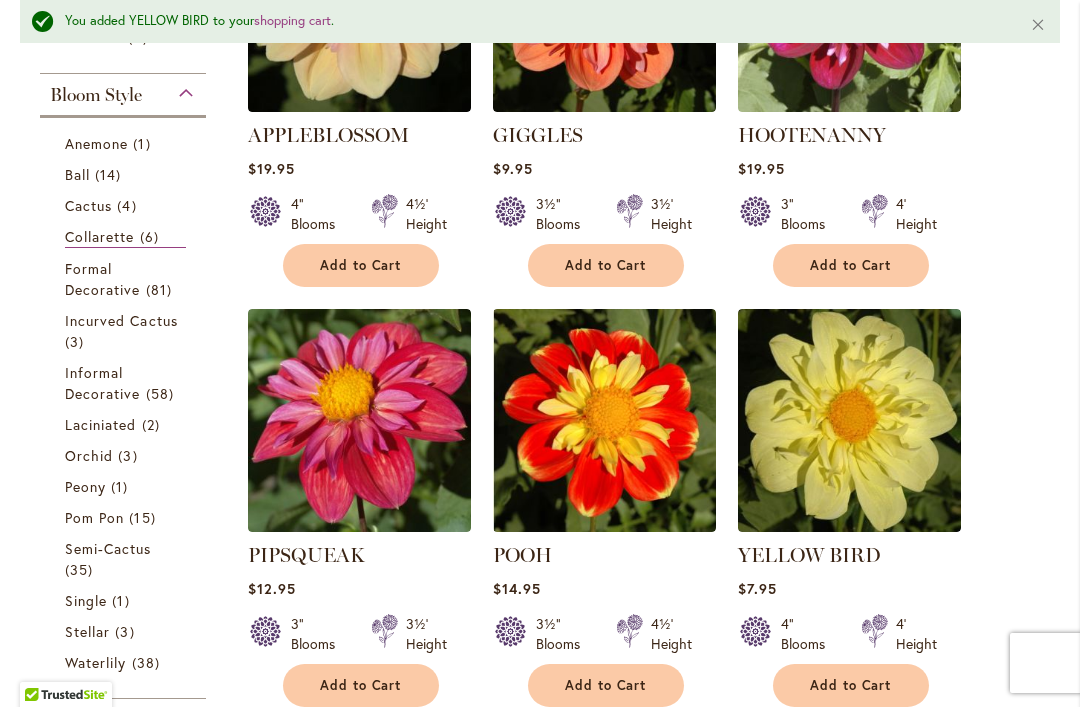 scroll, scrollTop: 675, scrollLeft: 0, axis: vertical 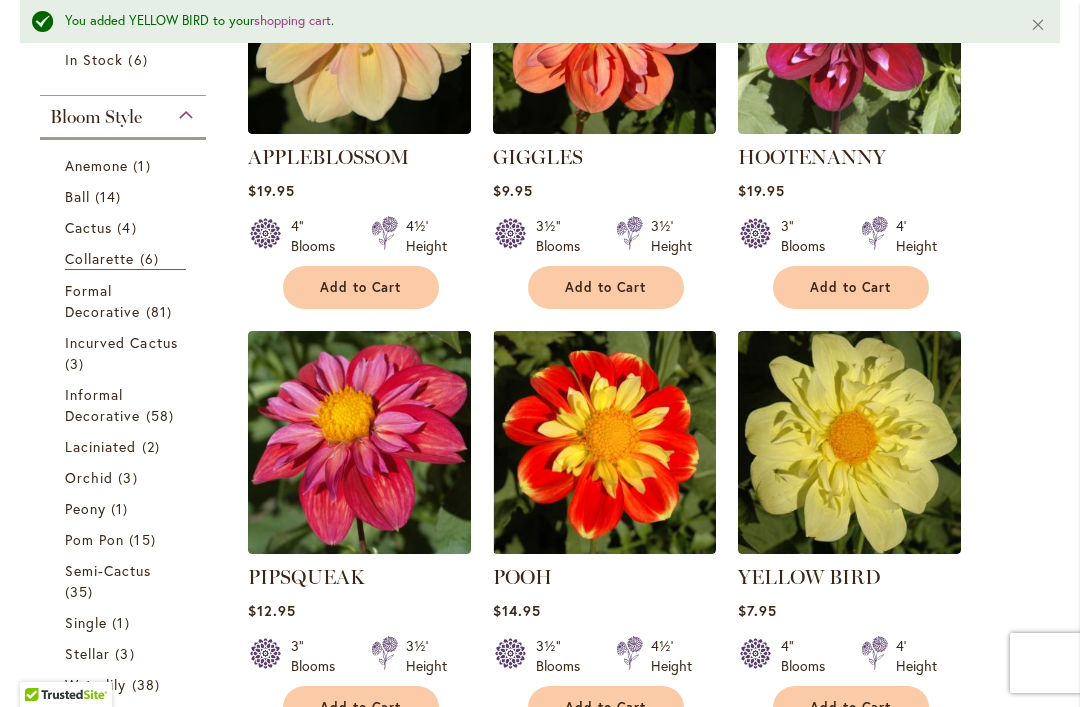 click on "Anemone" at bounding box center [96, 165] 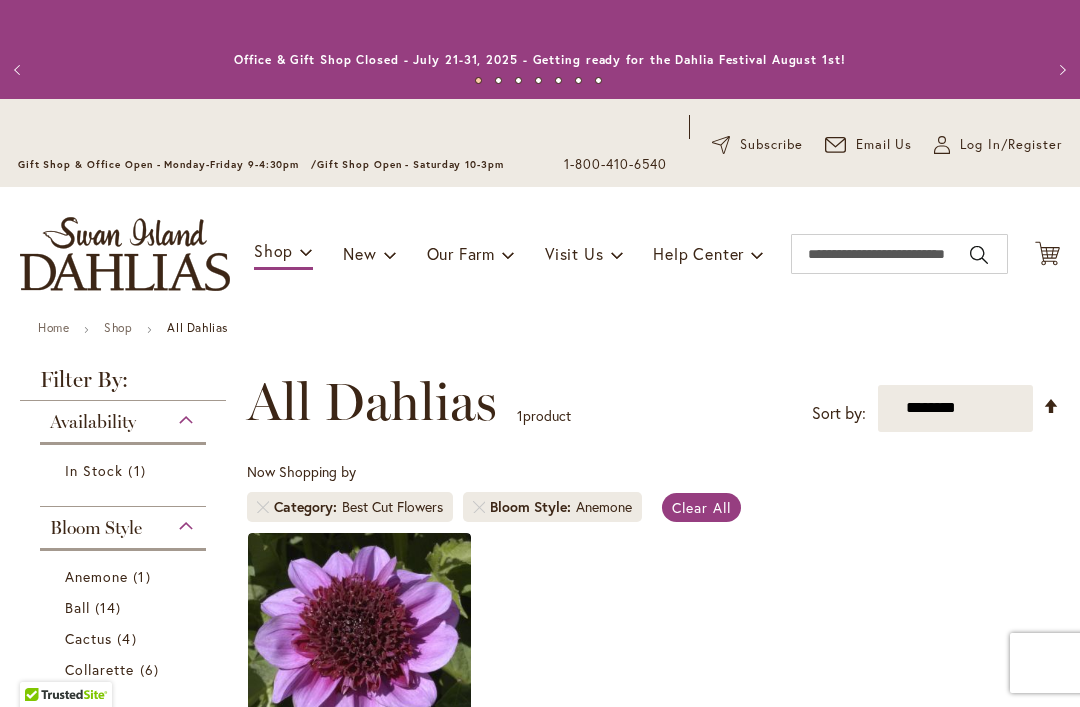 scroll, scrollTop: 0, scrollLeft: 0, axis: both 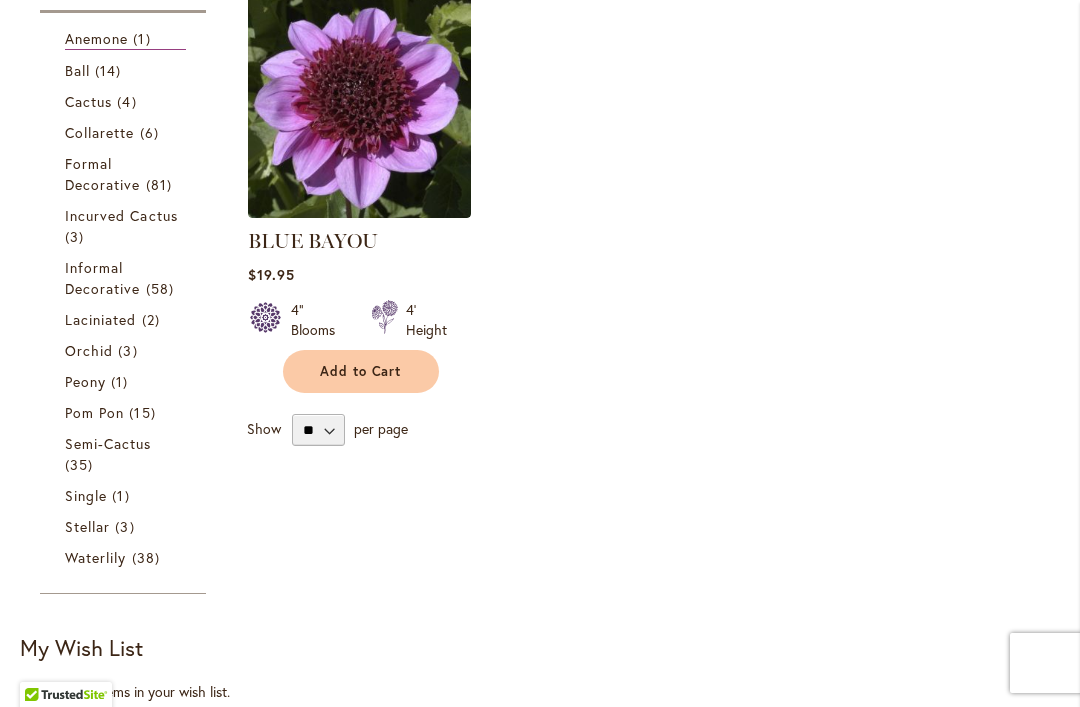 click on "Formal Decorative
81
items" at bounding box center [125, 174] 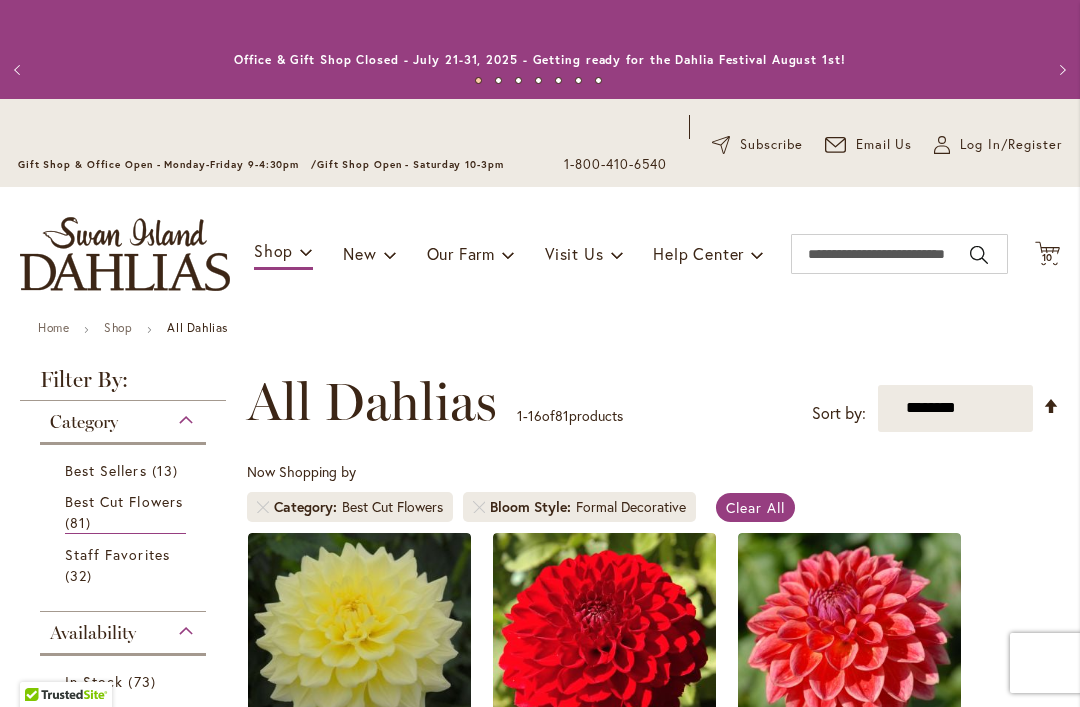 scroll, scrollTop: 0, scrollLeft: 0, axis: both 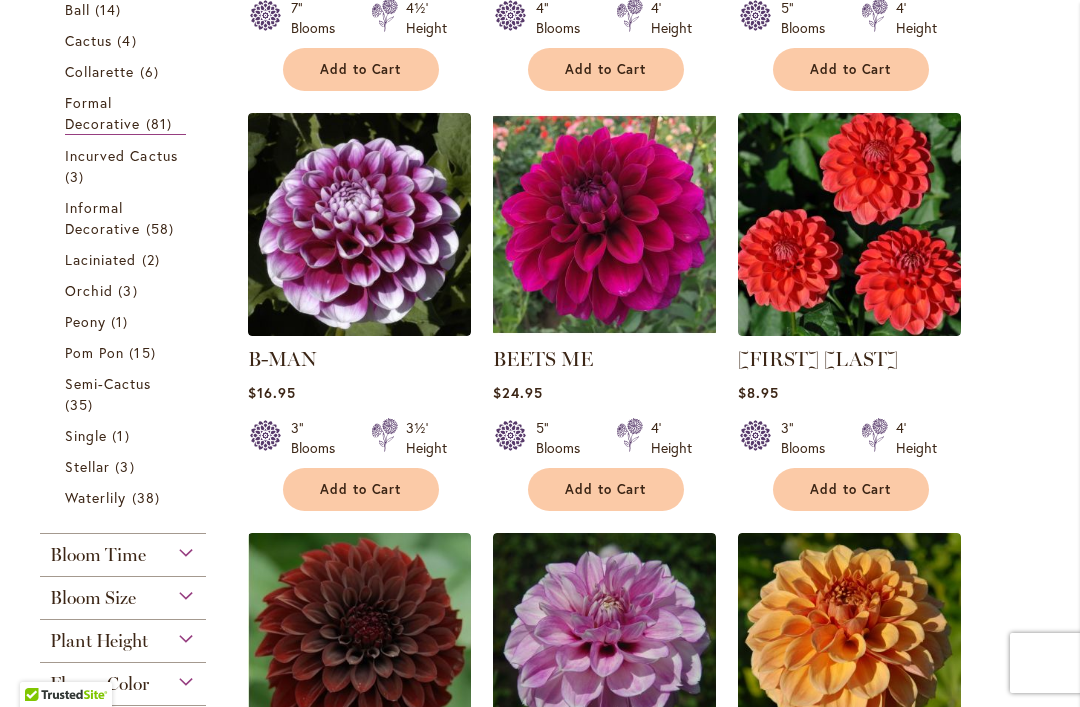click on "Single" at bounding box center [86, 435] 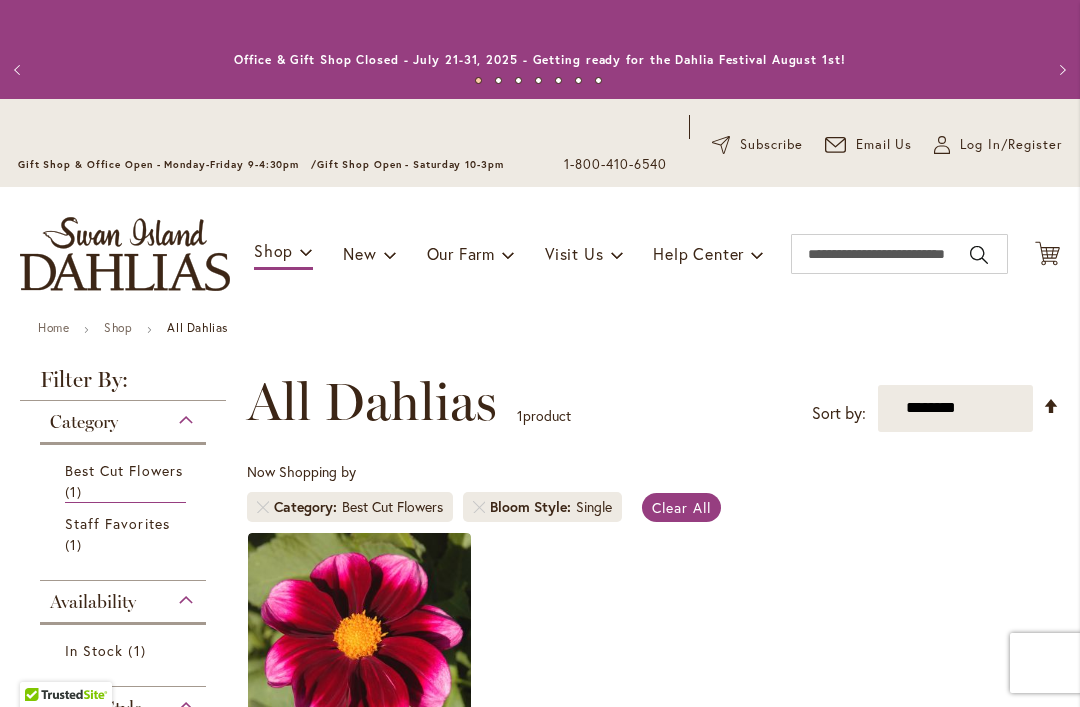 scroll, scrollTop: 0, scrollLeft: 0, axis: both 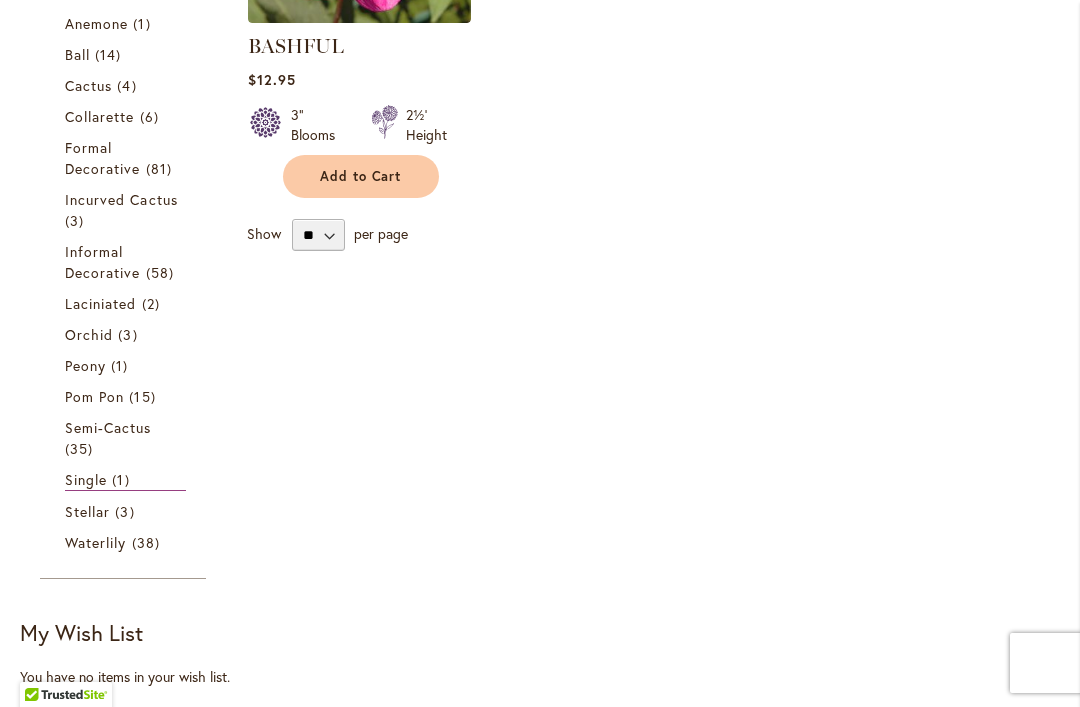 click on "Informal Decorative" at bounding box center [103, 262] 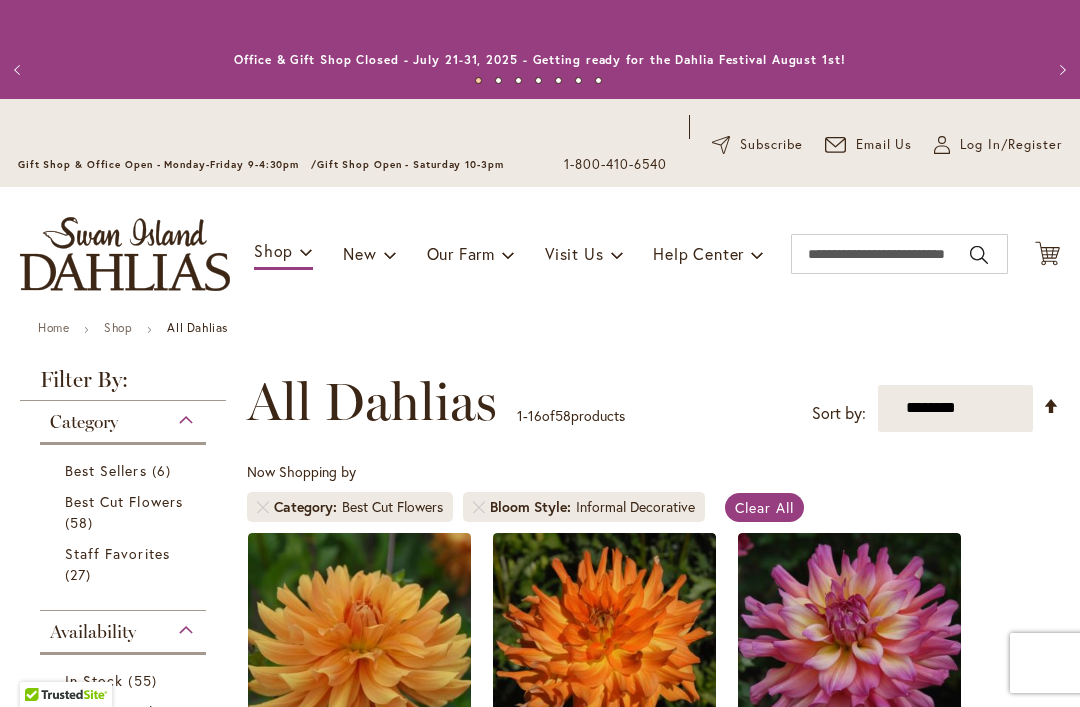 scroll, scrollTop: 0, scrollLeft: 0, axis: both 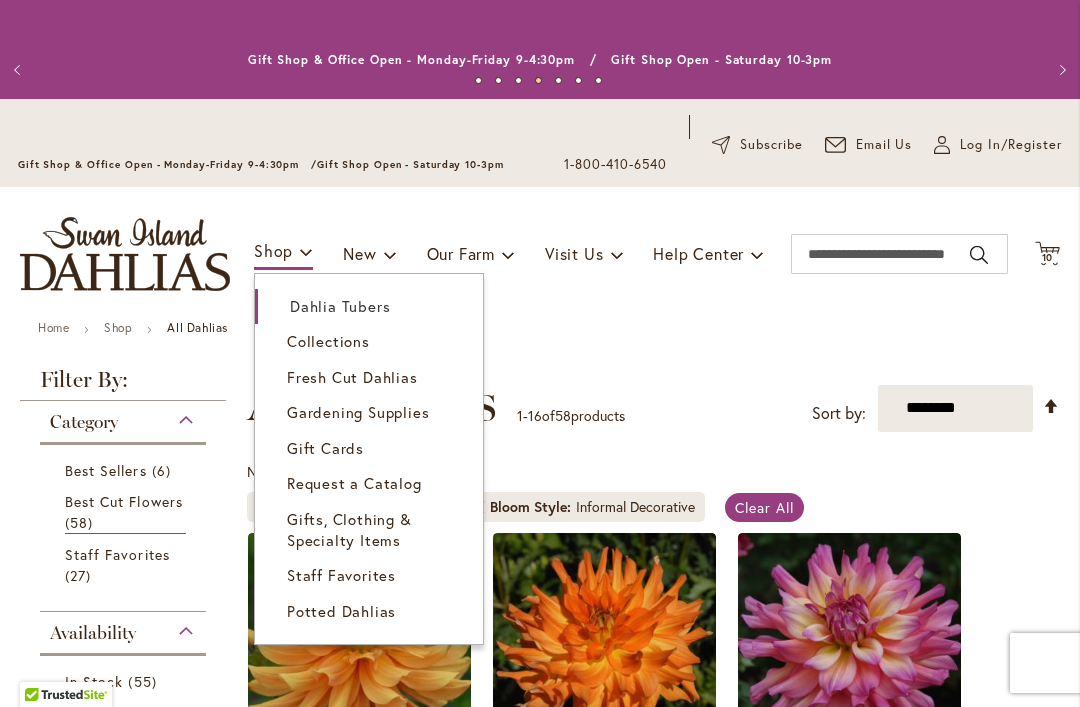 click on "Dahlia Tubers" at bounding box center [340, 306] 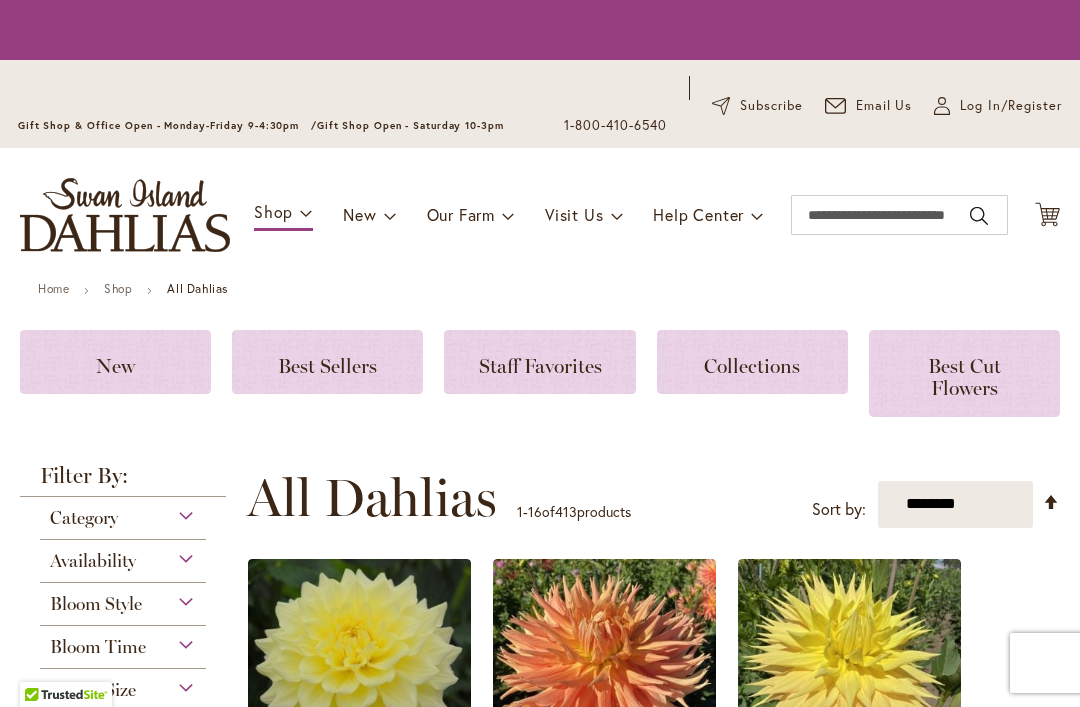 scroll, scrollTop: 0, scrollLeft: 0, axis: both 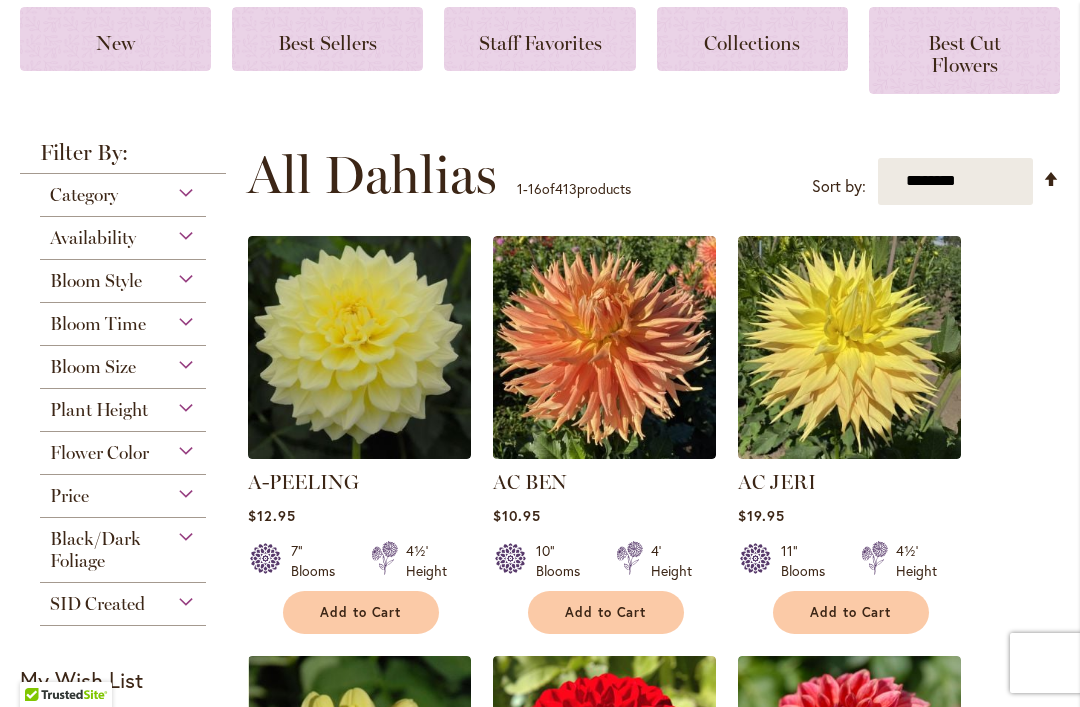 click on "Bloom Style" at bounding box center [96, 281] 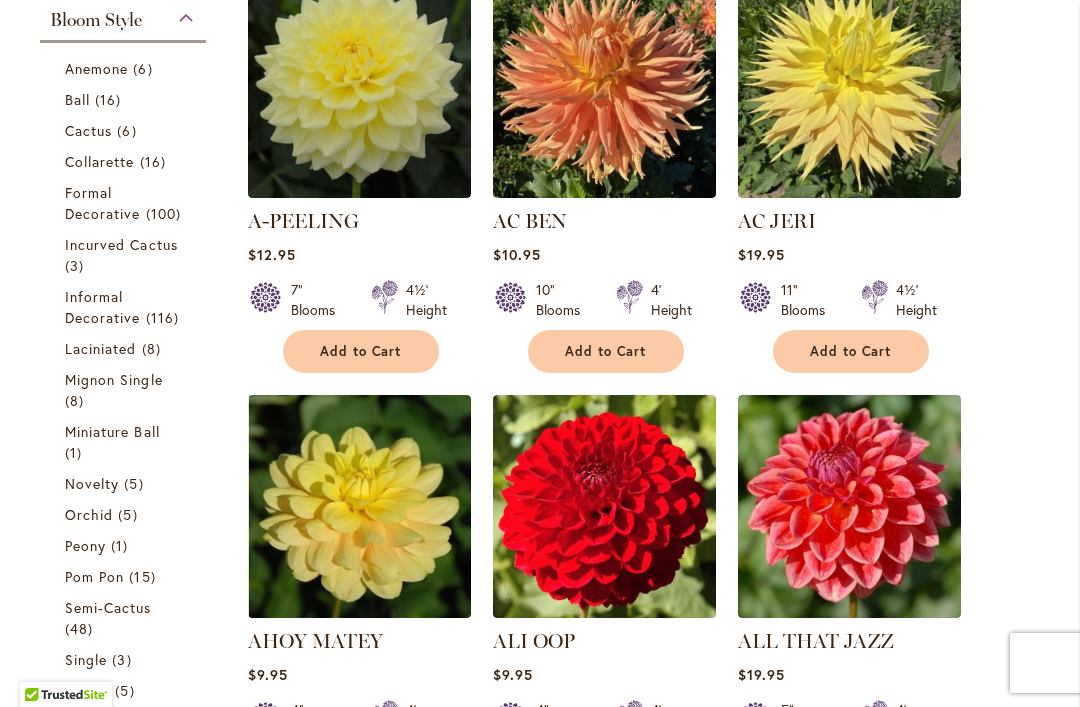 click on "Collarette" at bounding box center (100, 161) 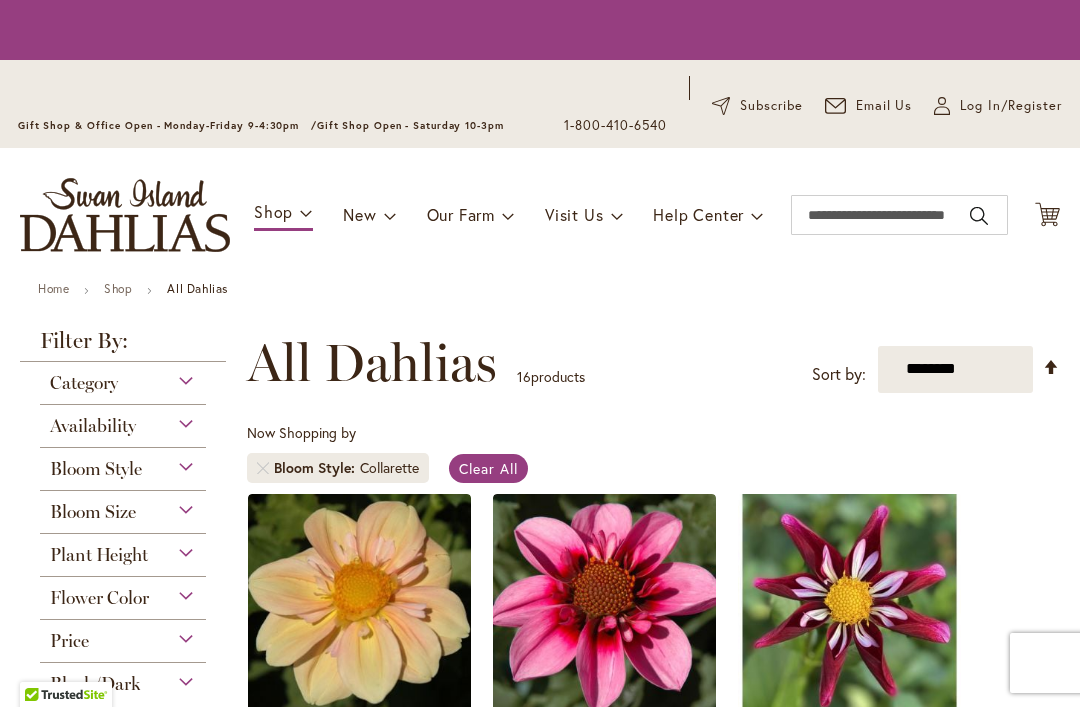 scroll, scrollTop: 0, scrollLeft: 0, axis: both 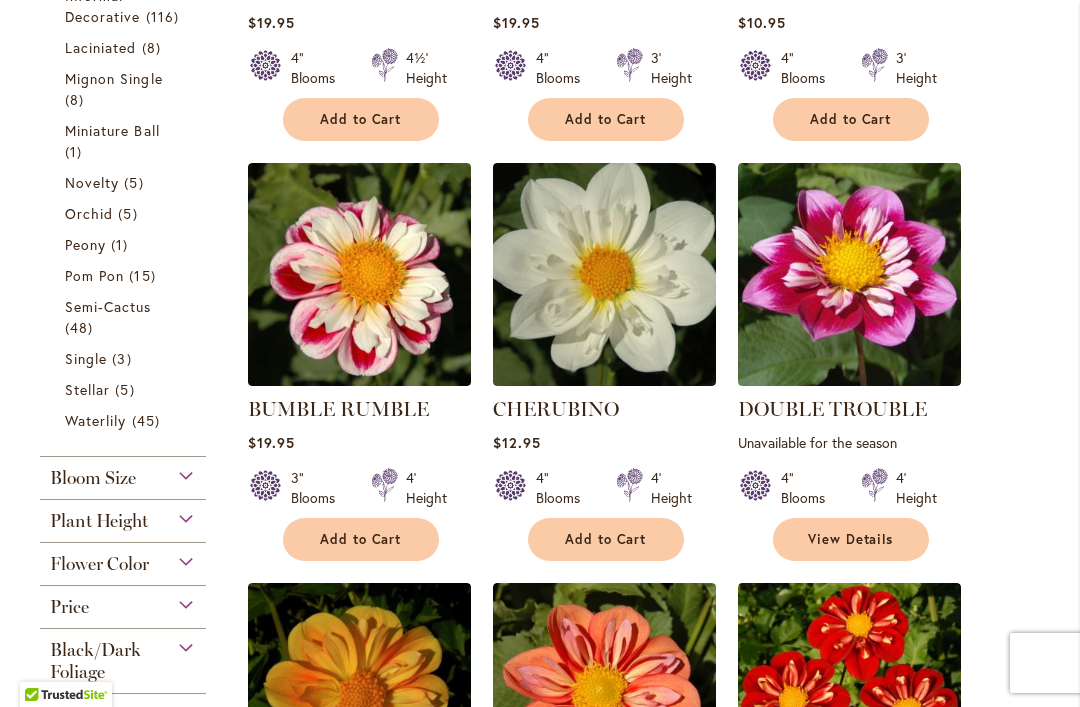 click at bounding box center (604, 274) 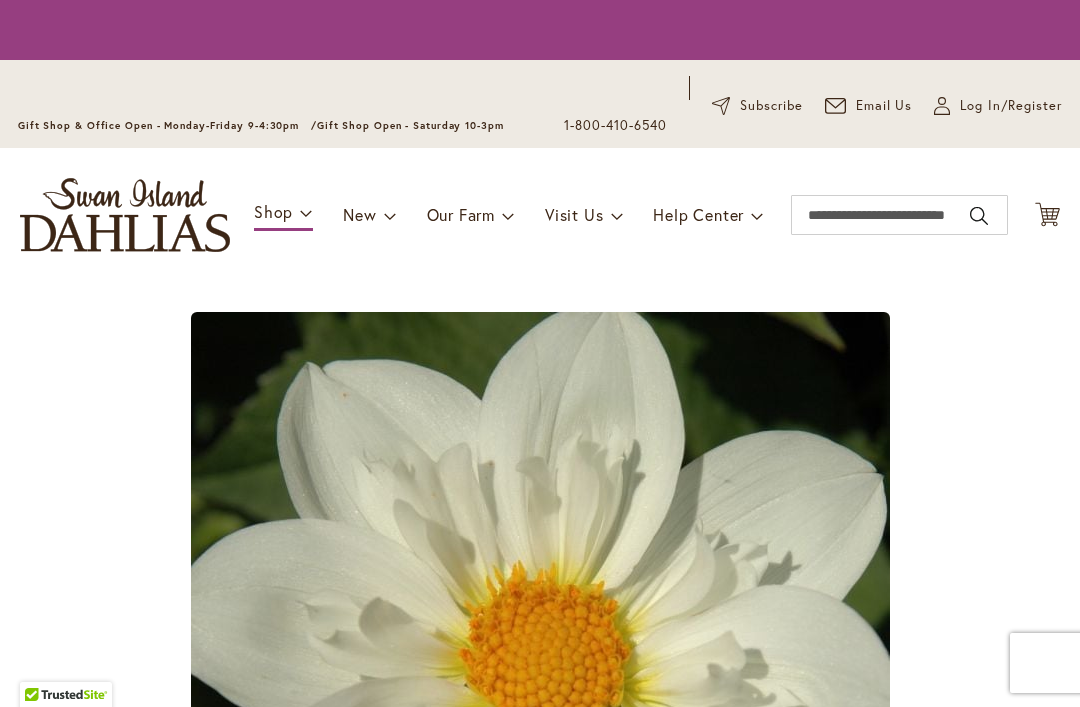 scroll, scrollTop: 0, scrollLeft: 0, axis: both 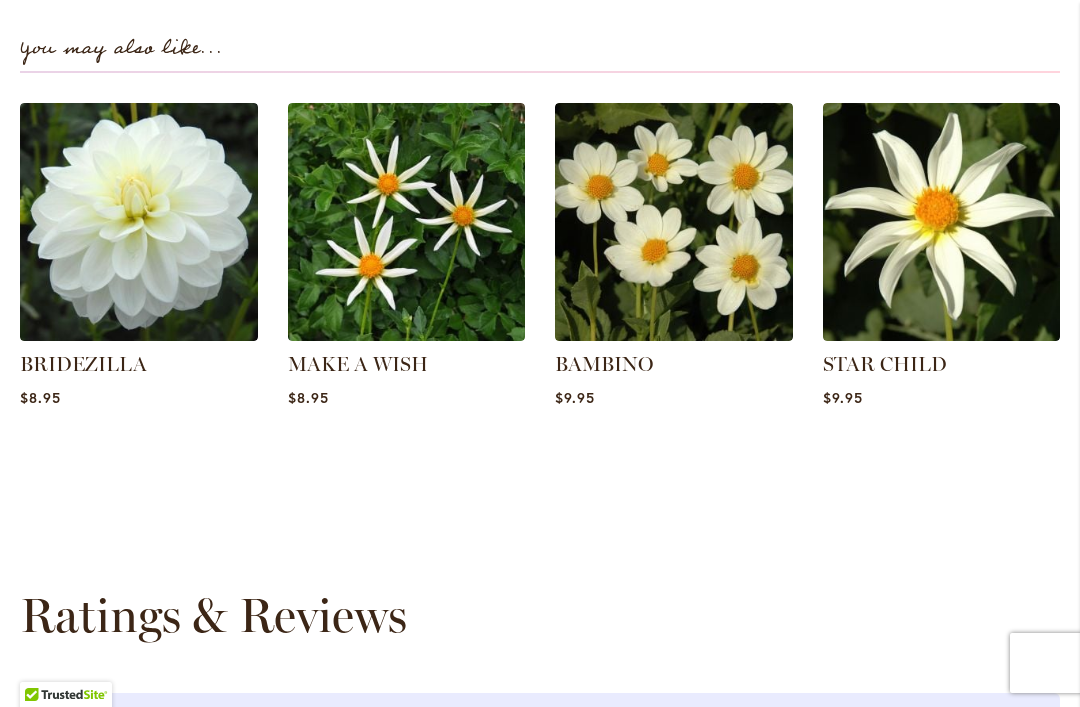 click at bounding box center [942, 222] 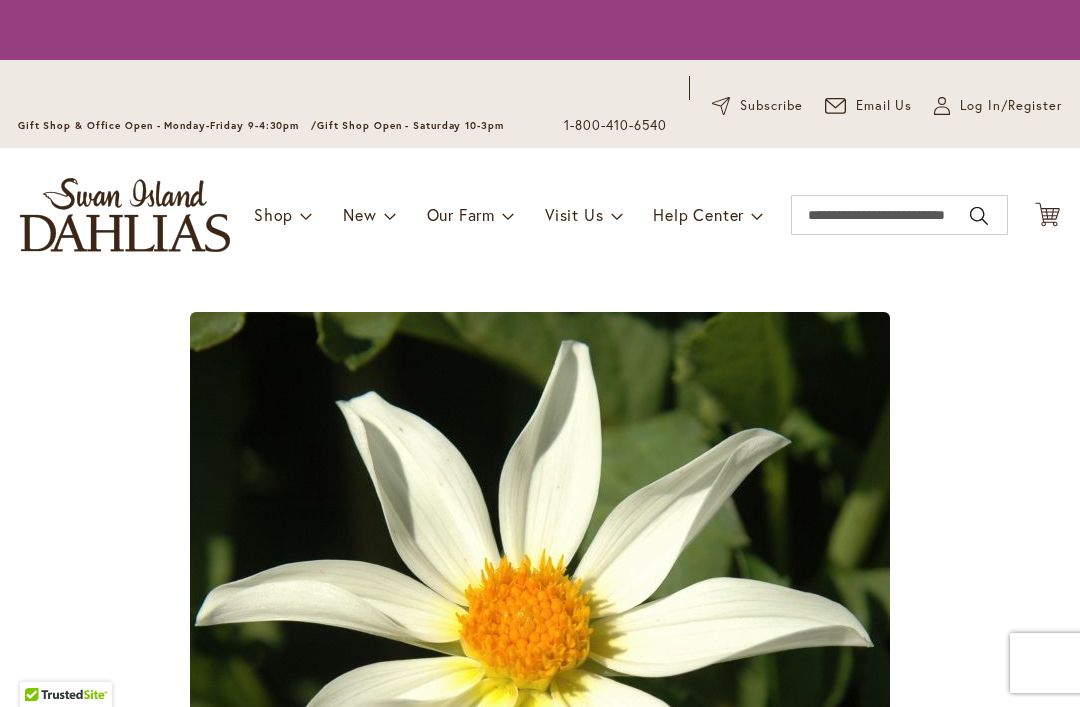 scroll, scrollTop: 0, scrollLeft: 0, axis: both 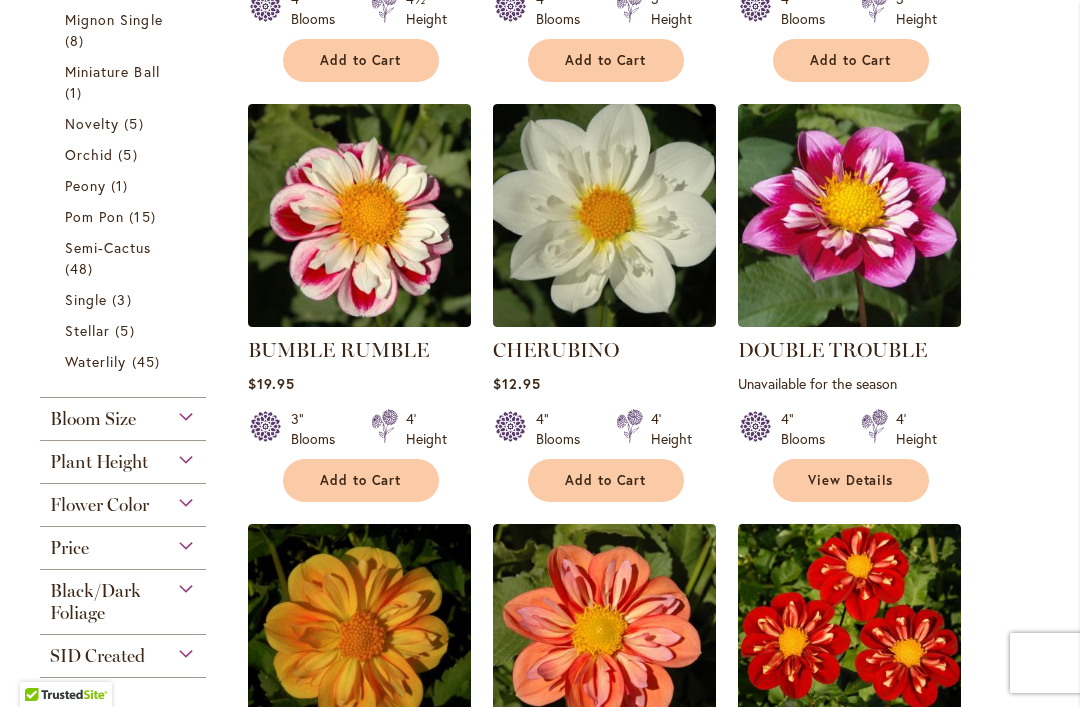 click at bounding box center (604, 215) 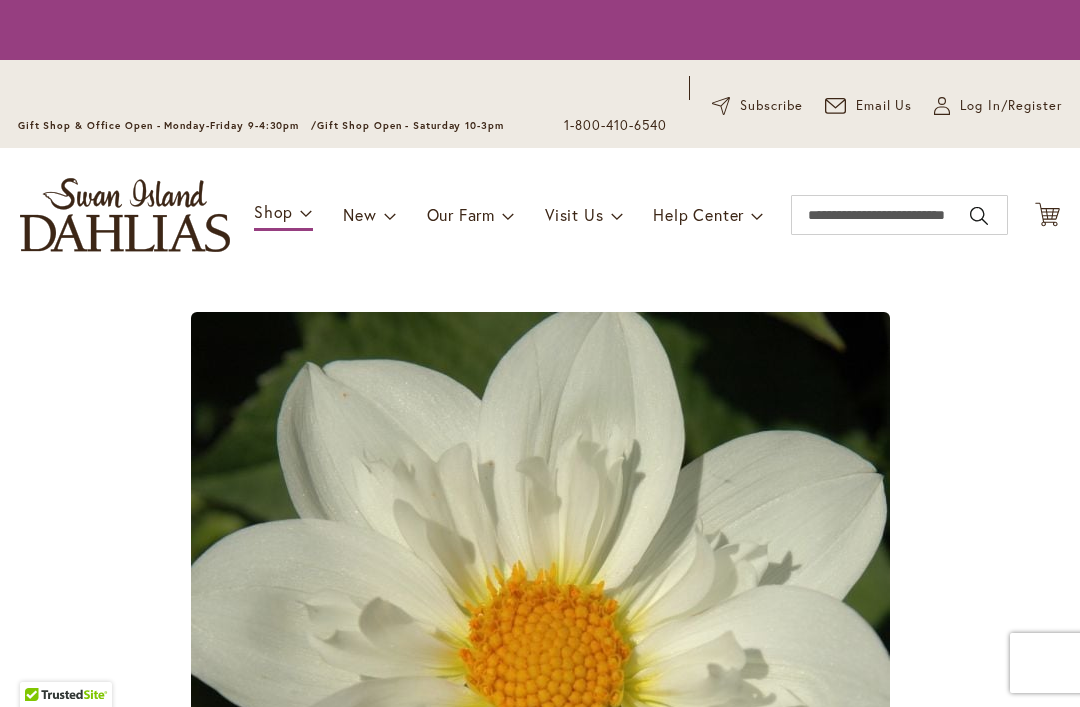 scroll, scrollTop: 0, scrollLeft: 0, axis: both 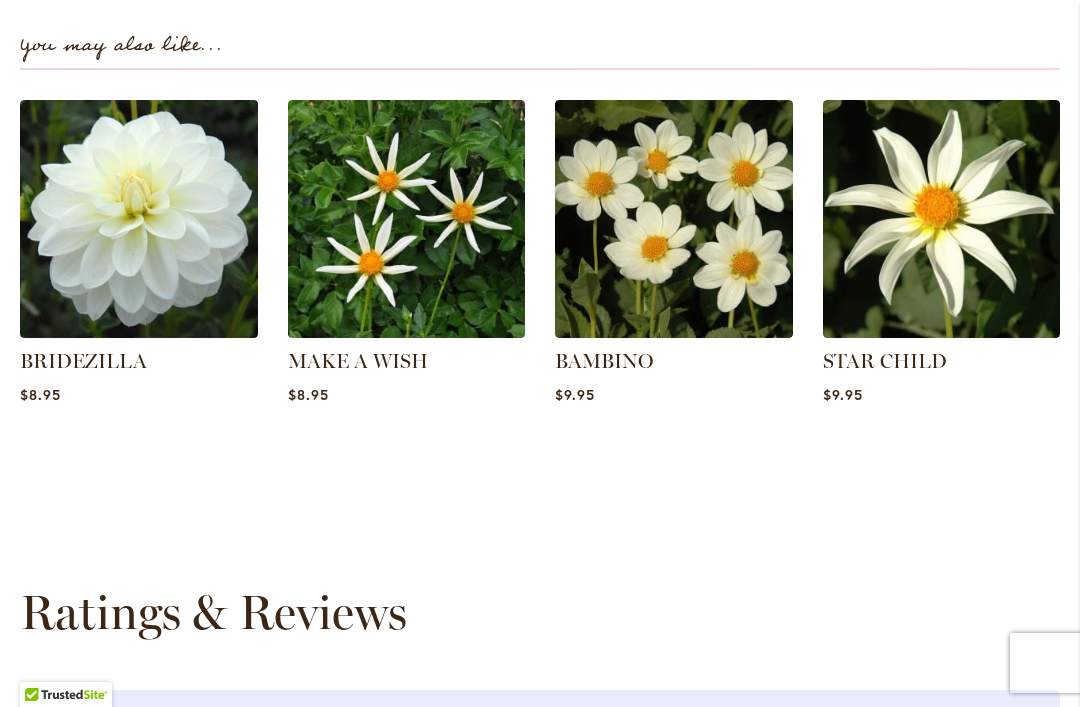 click at bounding box center (407, 219) 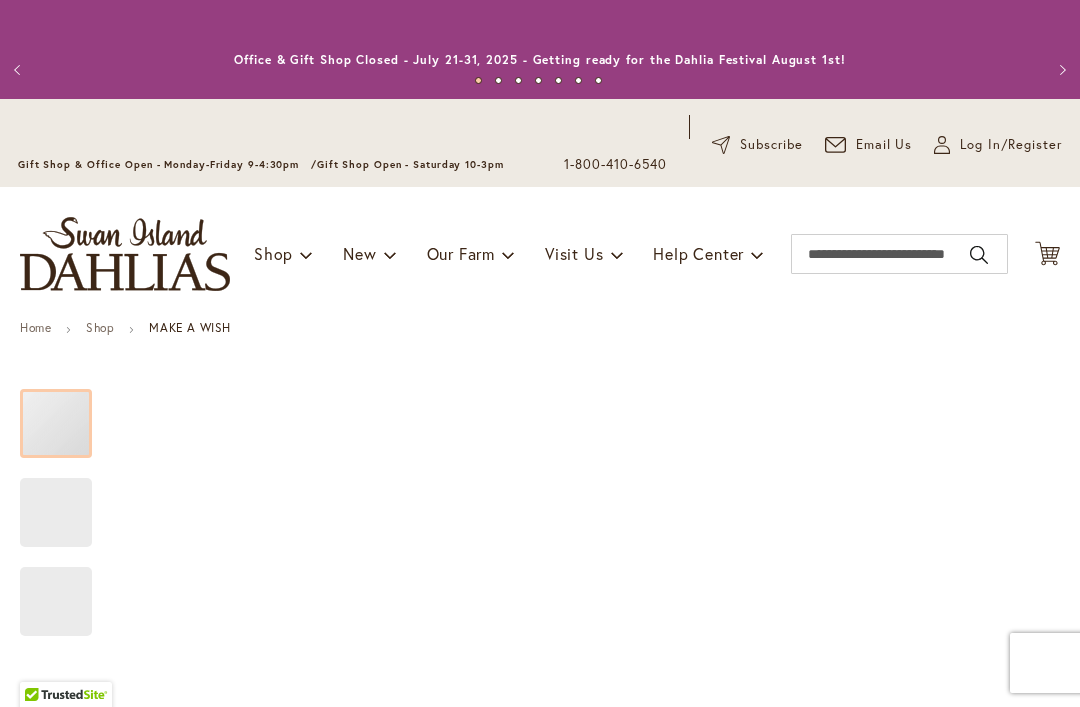 scroll, scrollTop: 0, scrollLeft: 0, axis: both 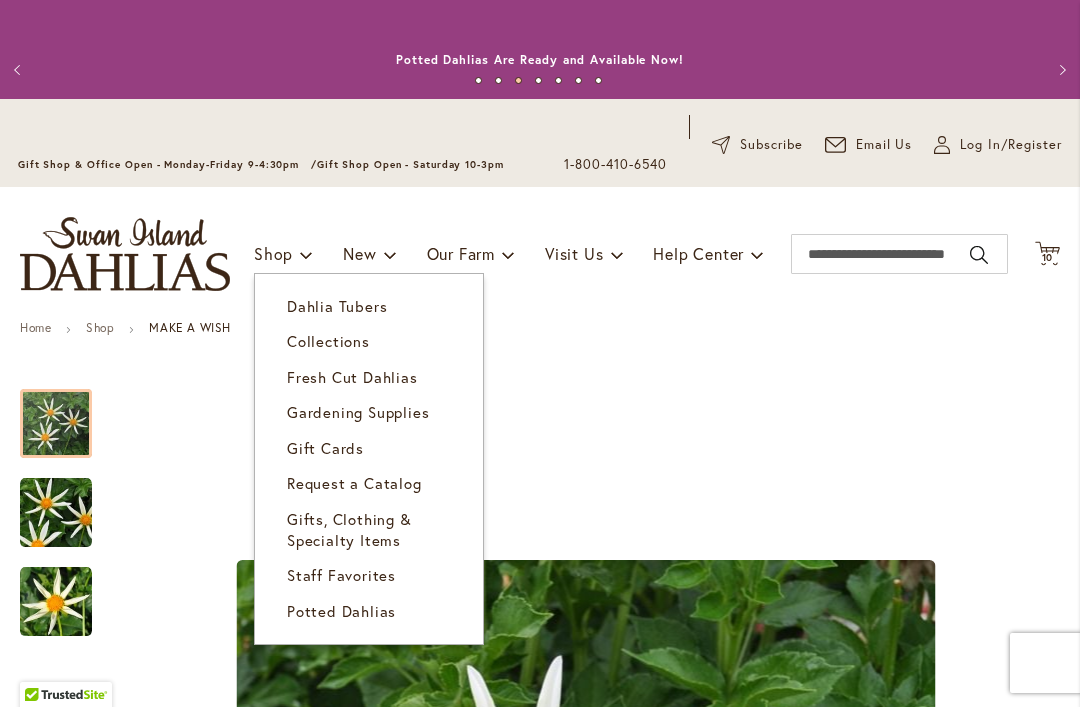 click on "Dahlia Tubers" at bounding box center [337, 306] 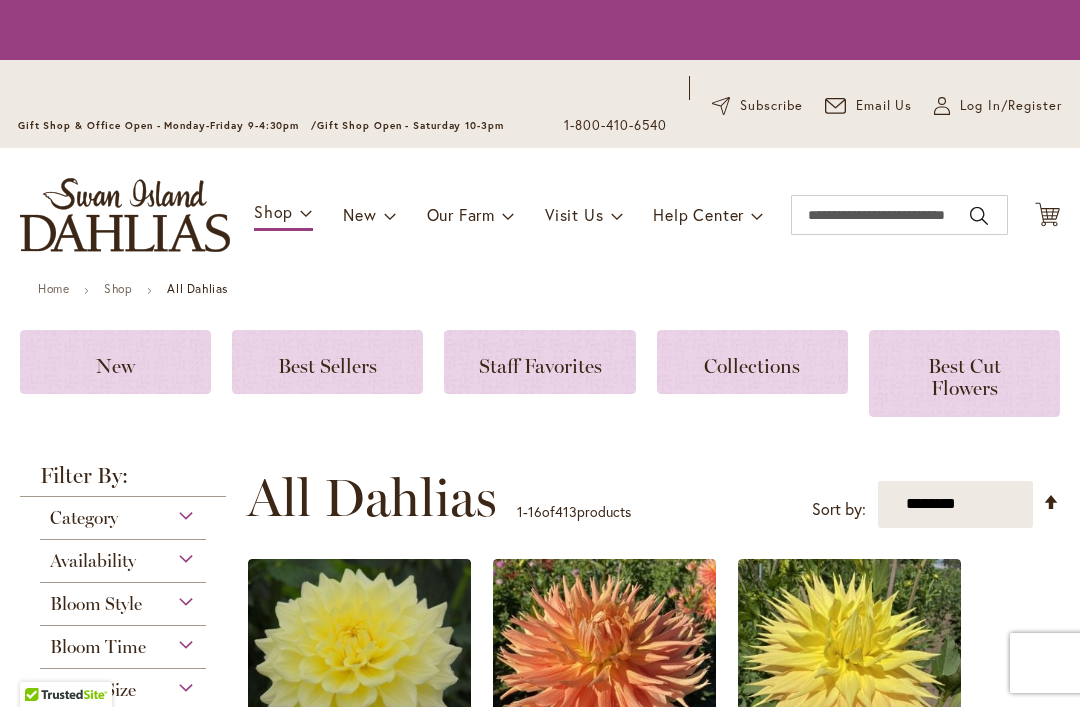 scroll, scrollTop: 0, scrollLeft: 0, axis: both 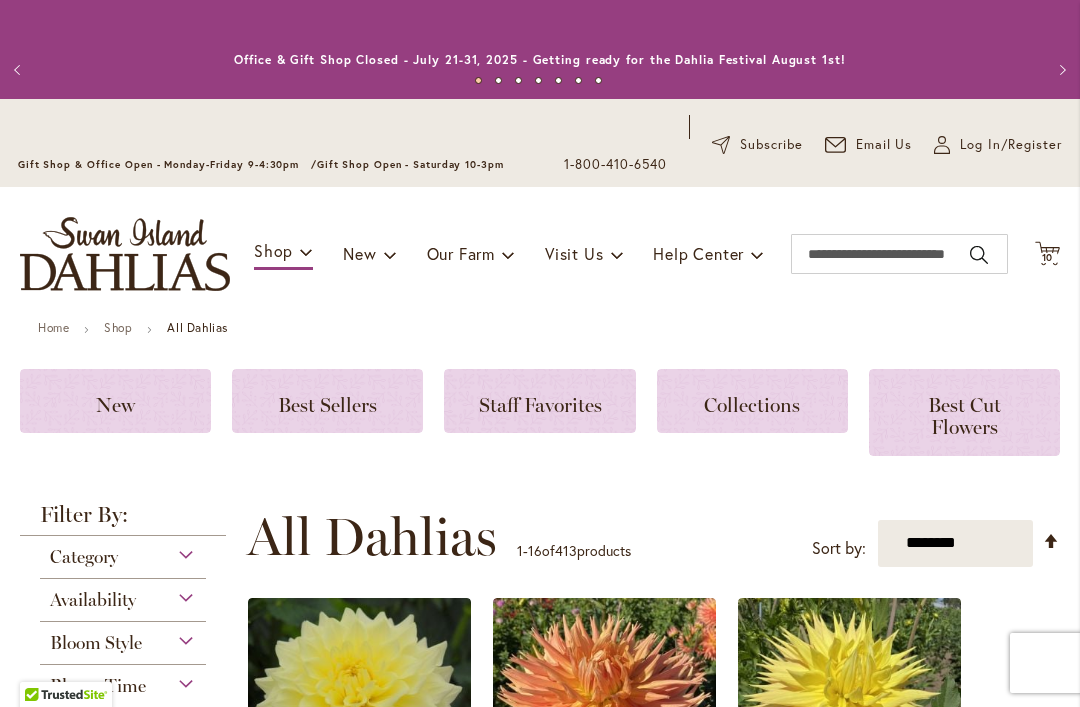 click on "Best Cut Flowers" 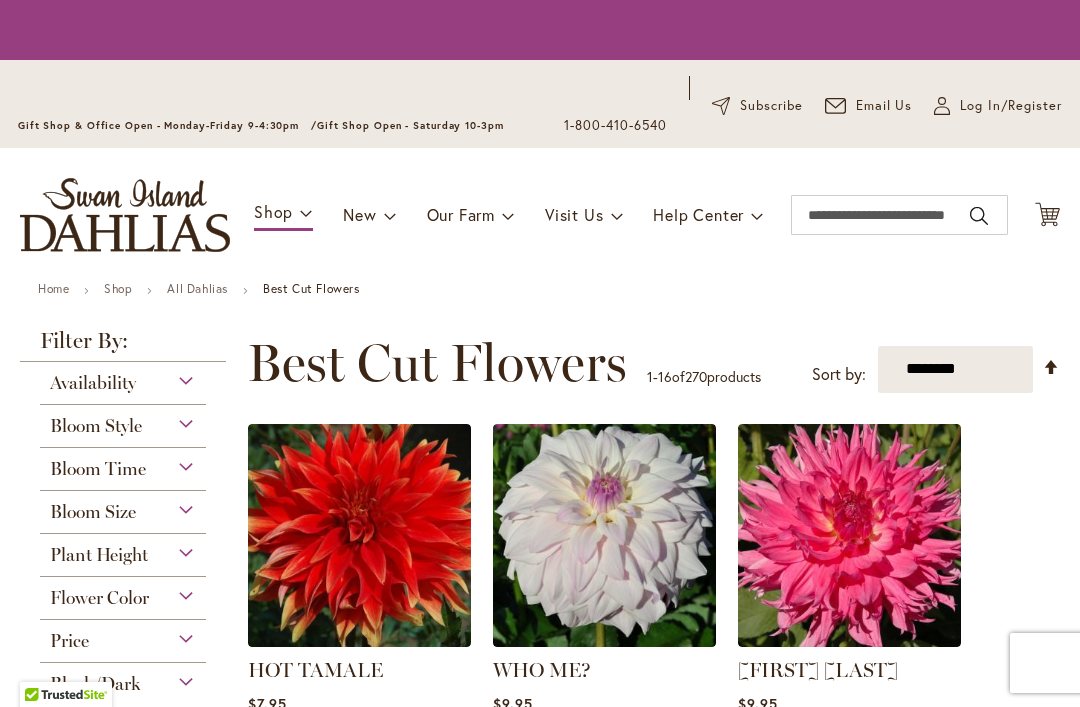 scroll, scrollTop: 0, scrollLeft: 0, axis: both 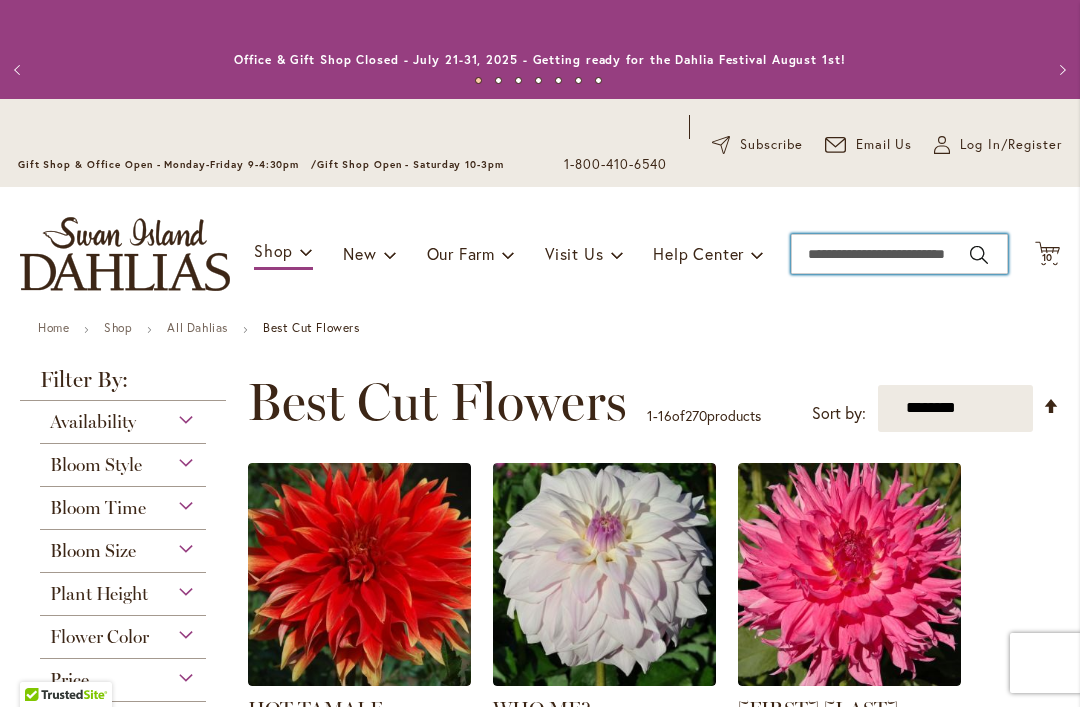click on "Search" at bounding box center (899, 254) 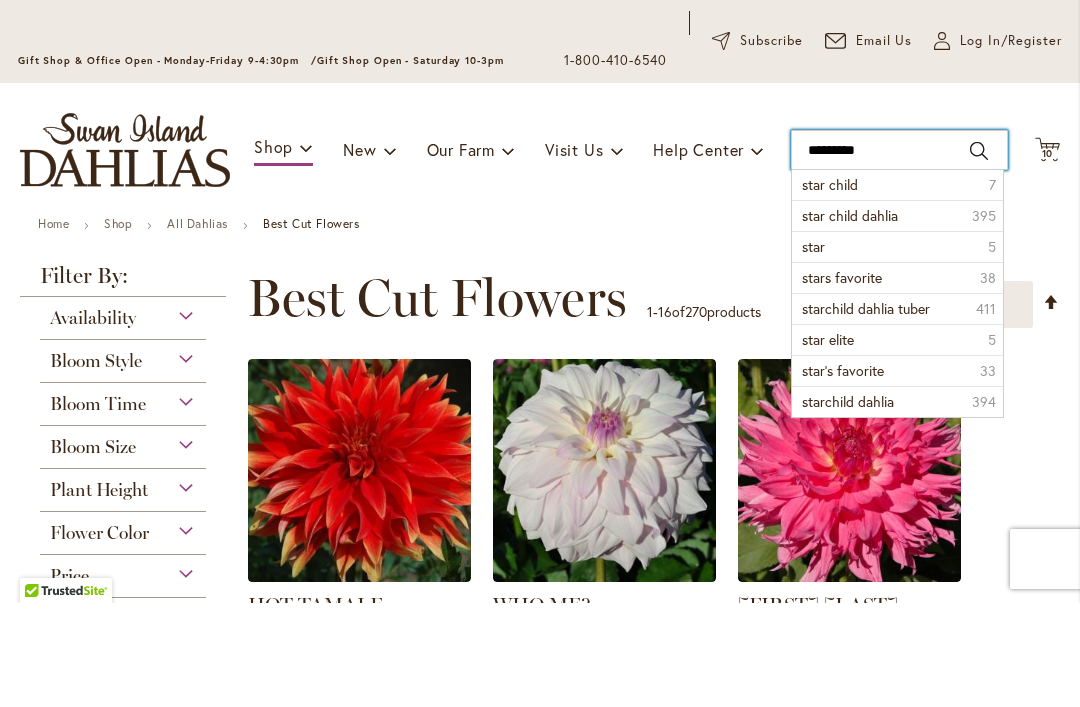 type on "**********" 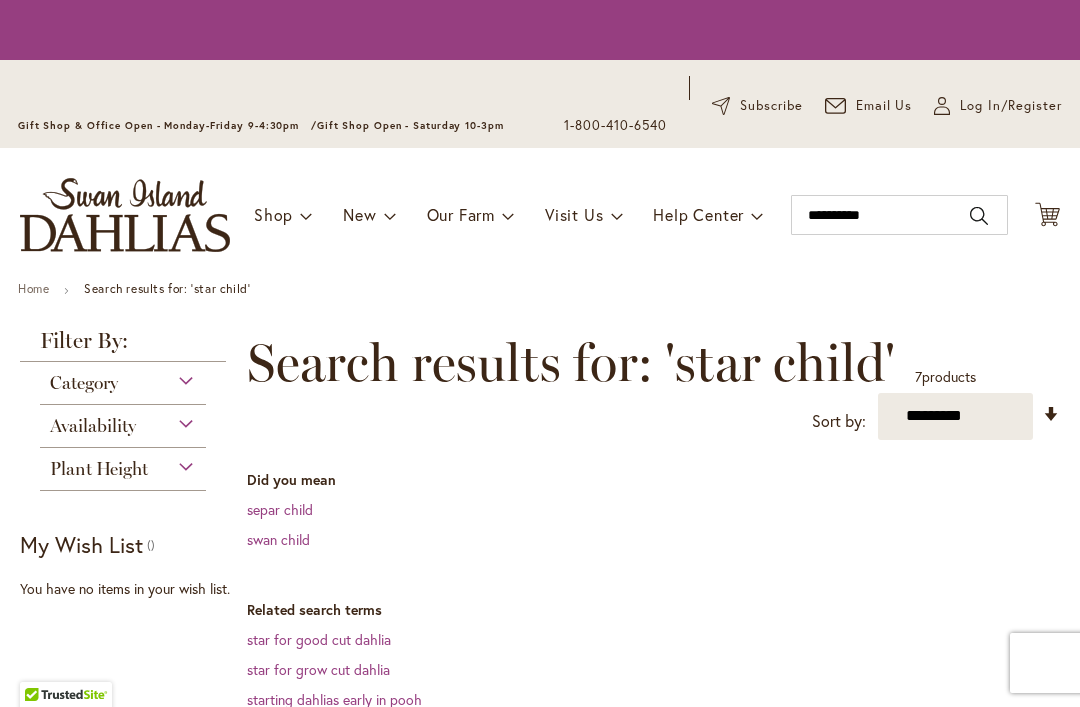 scroll, scrollTop: 0, scrollLeft: 0, axis: both 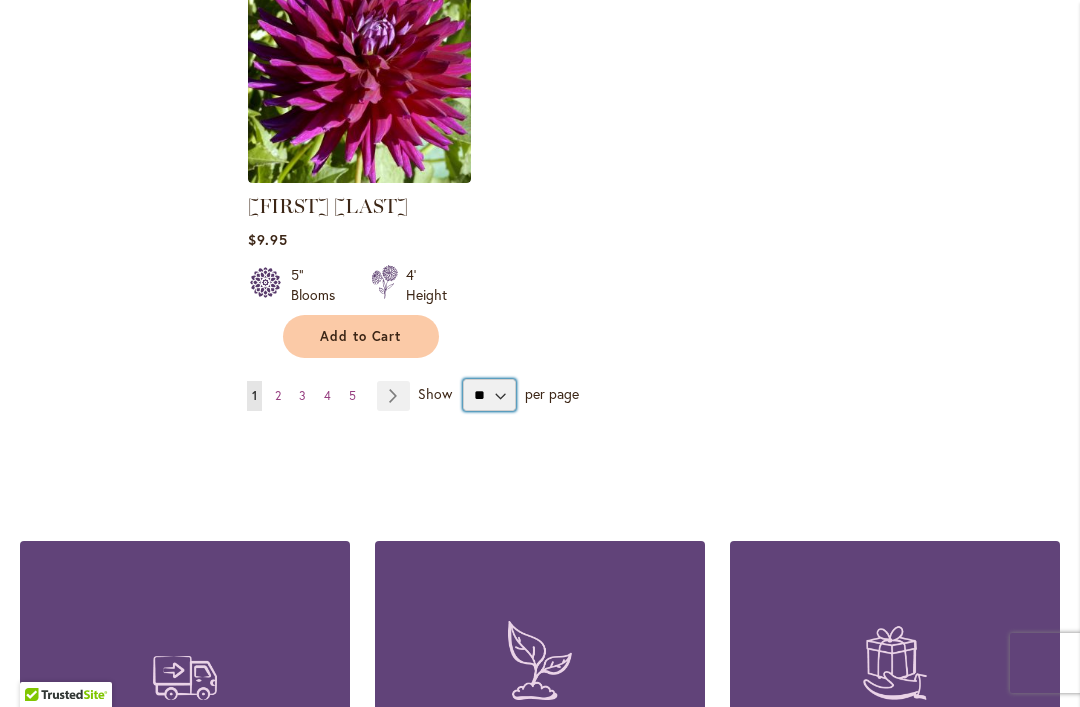 click on "**
**
**
**" at bounding box center (489, 395) 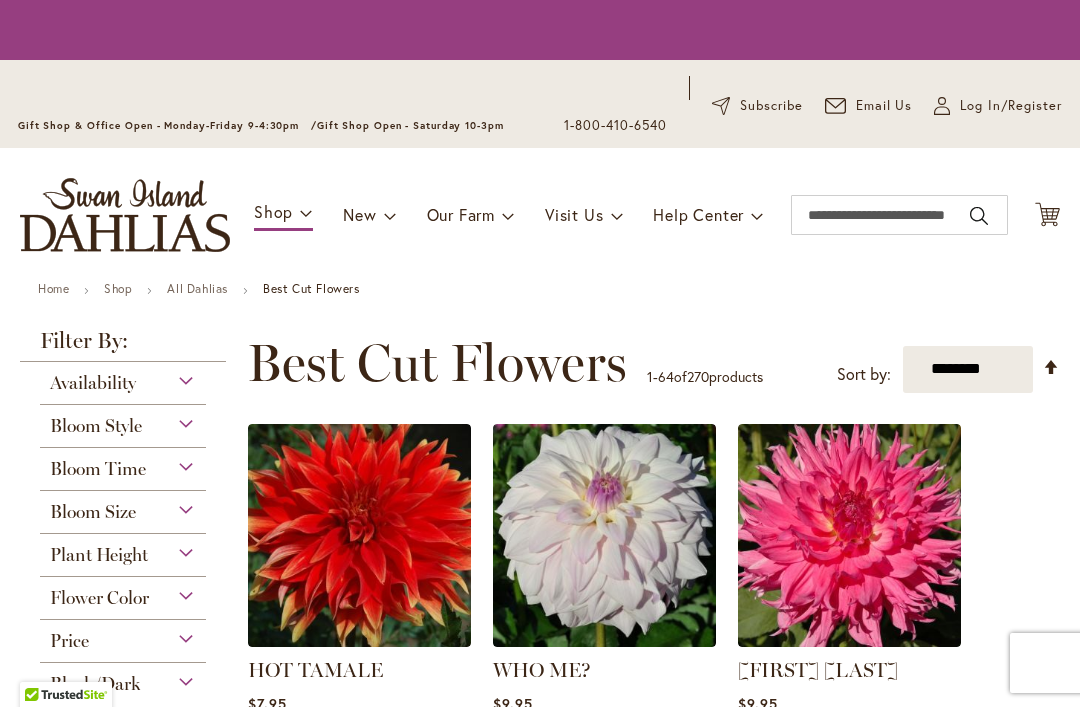 scroll, scrollTop: 0, scrollLeft: 0, axis: both 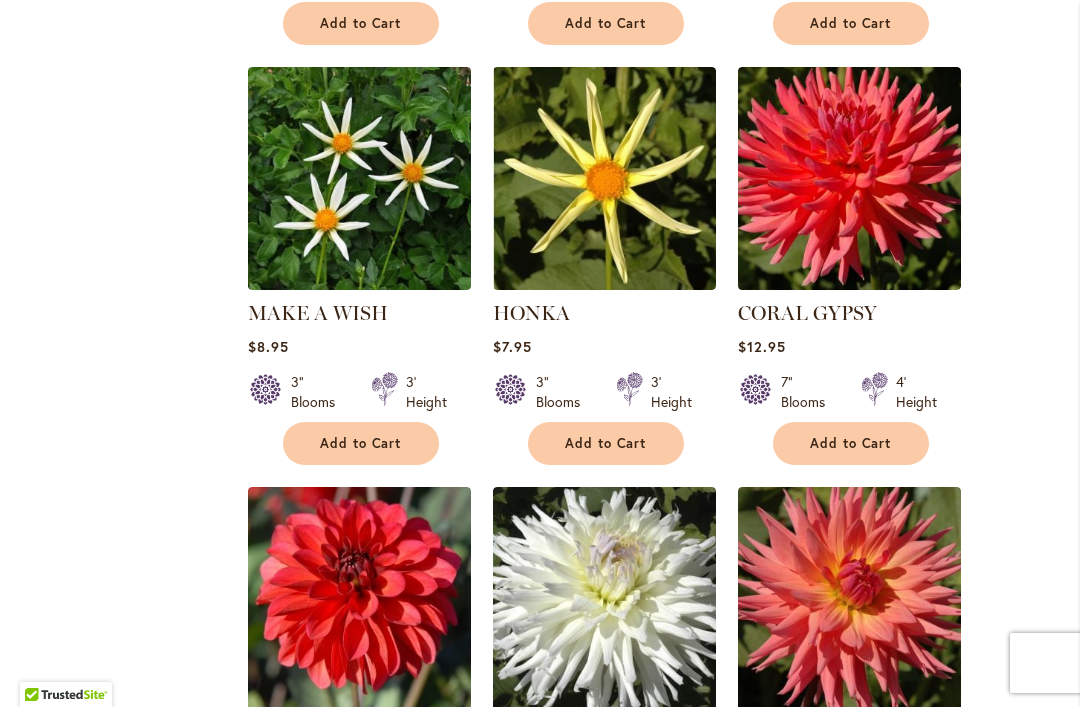 click on "Add to Cart" at bounding box center [361, 443] 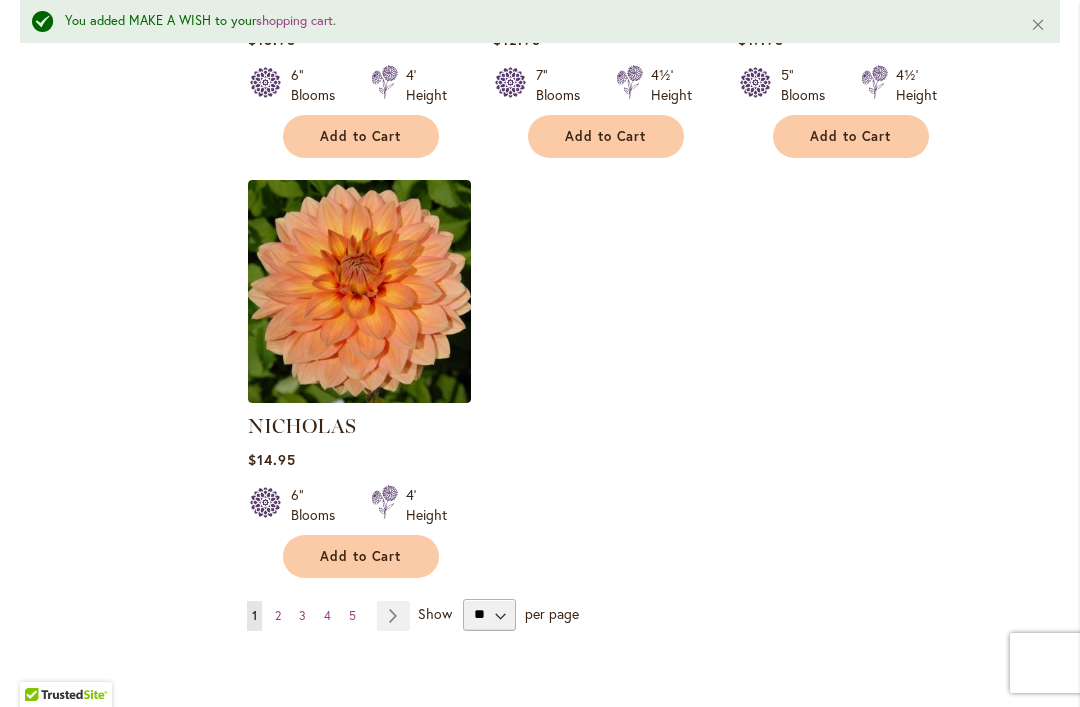 scroll, scrollTop: 9243, scrollLeft: 0, axis: vertical 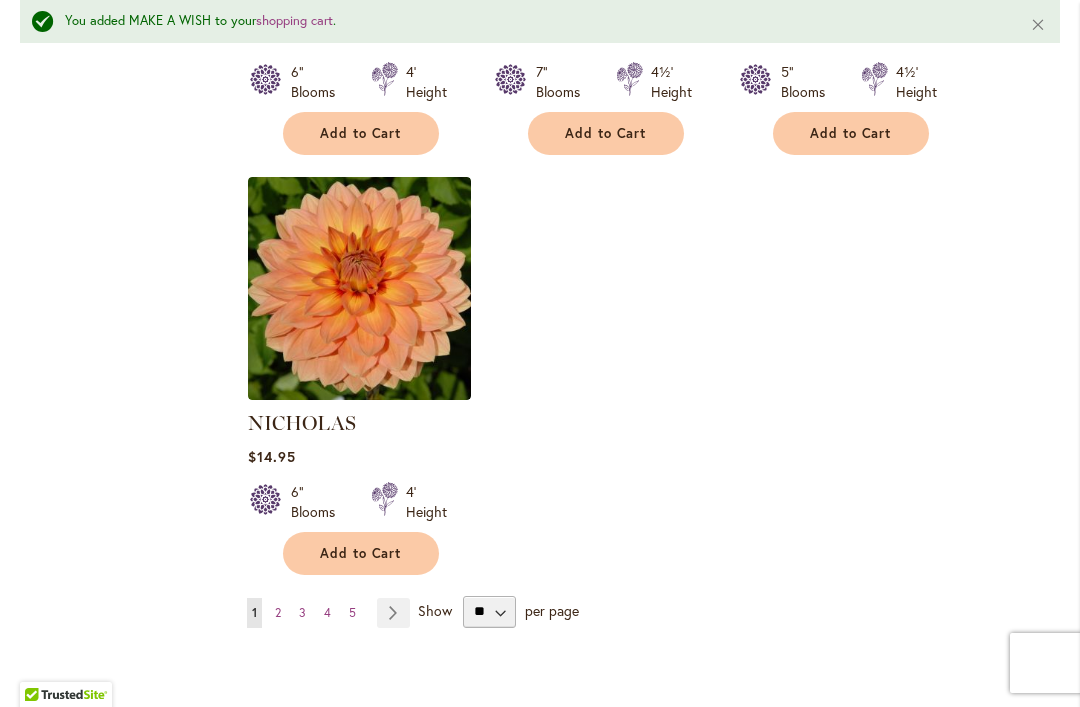 click on "Page
Next" at bounding box center [393, 613] 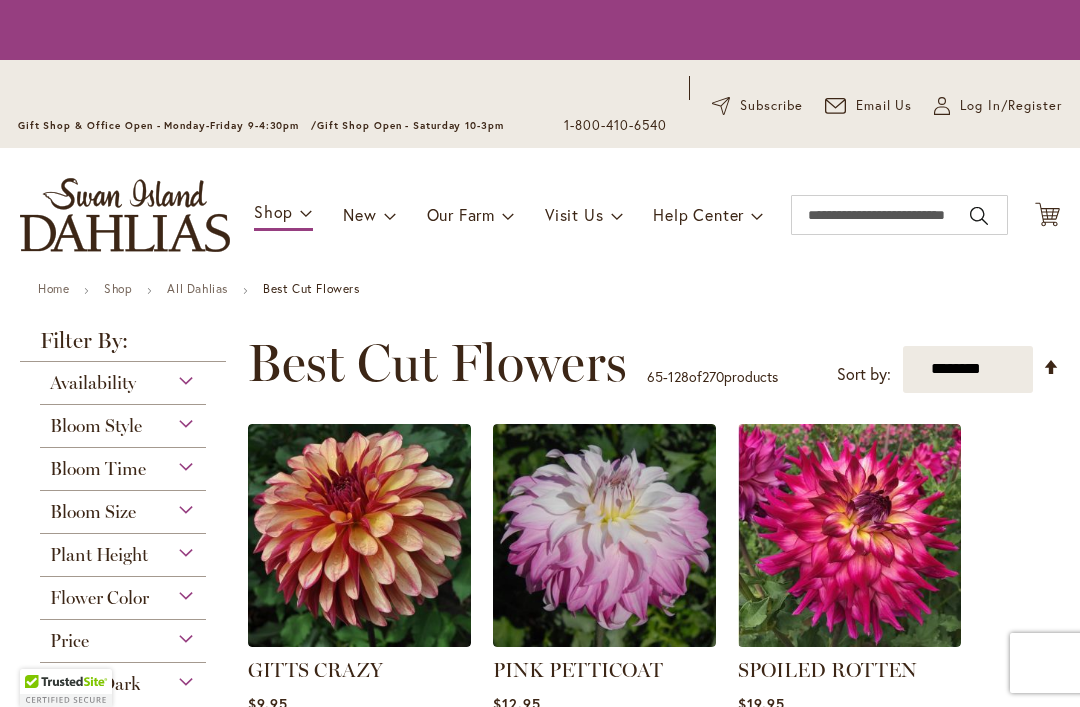 scroll, scrollTop: 0, scrollLeft: 0, axis: both 